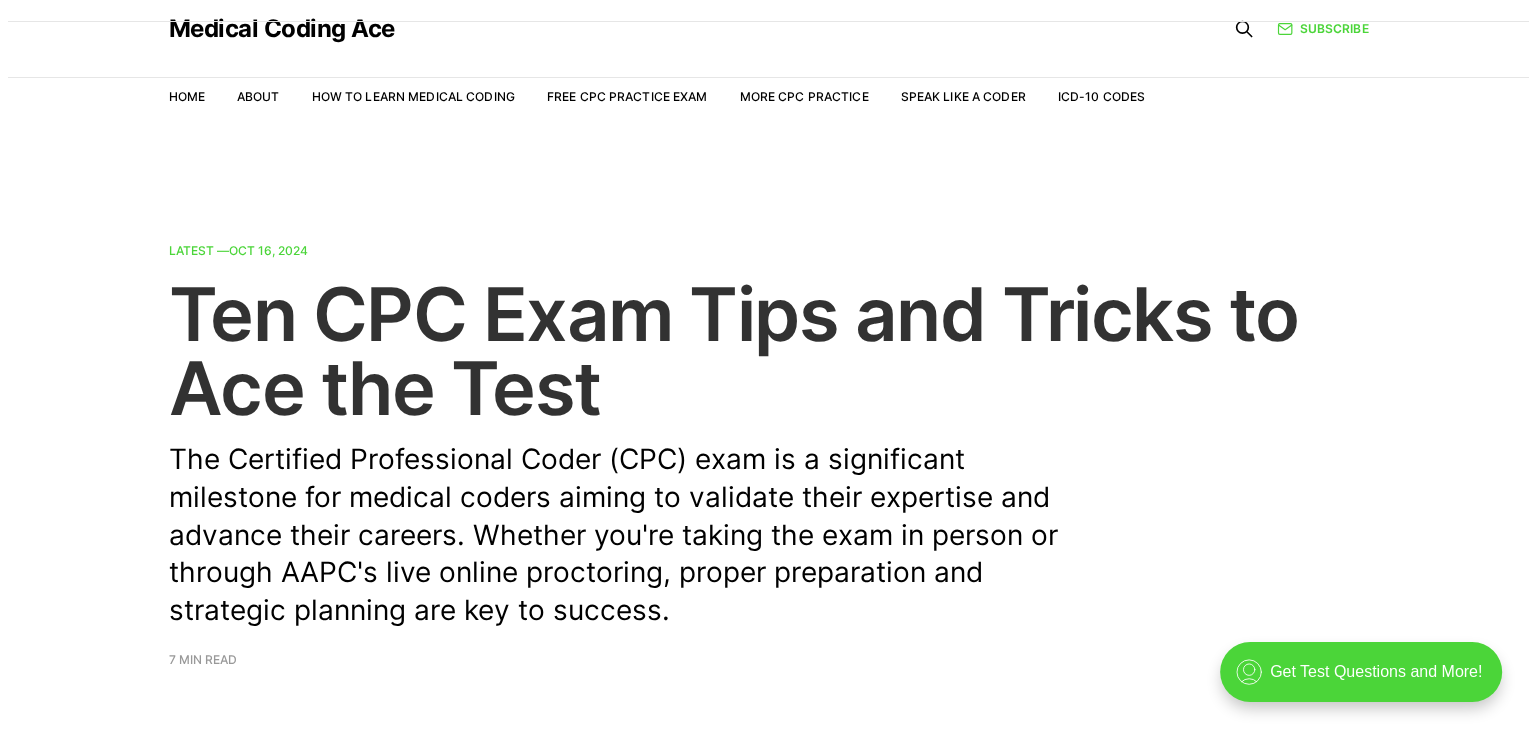 scroll, scrollTop: 0, scrollLeft: 0, axis: both 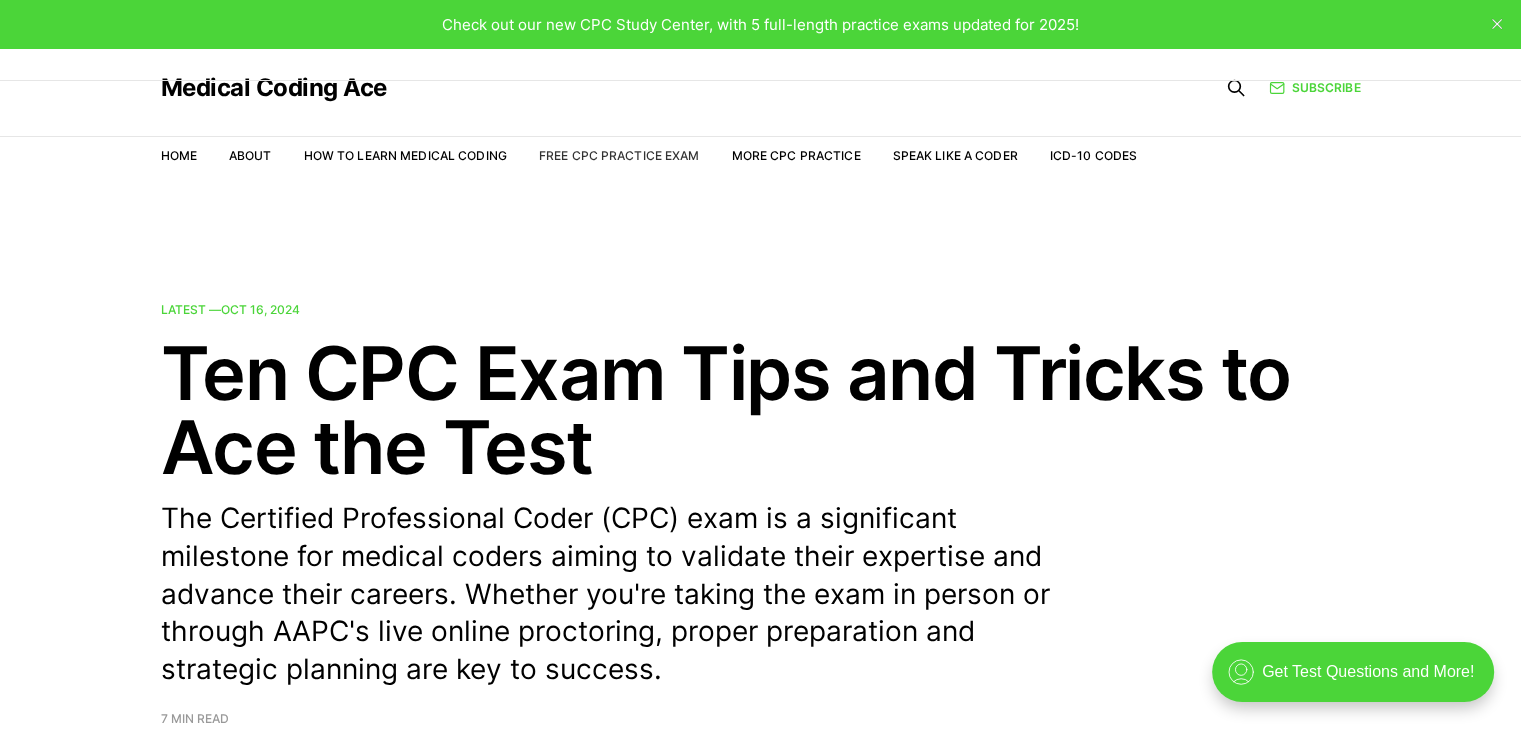 click on "Free CPC Practice Exam" at bounding box center (619, 155) 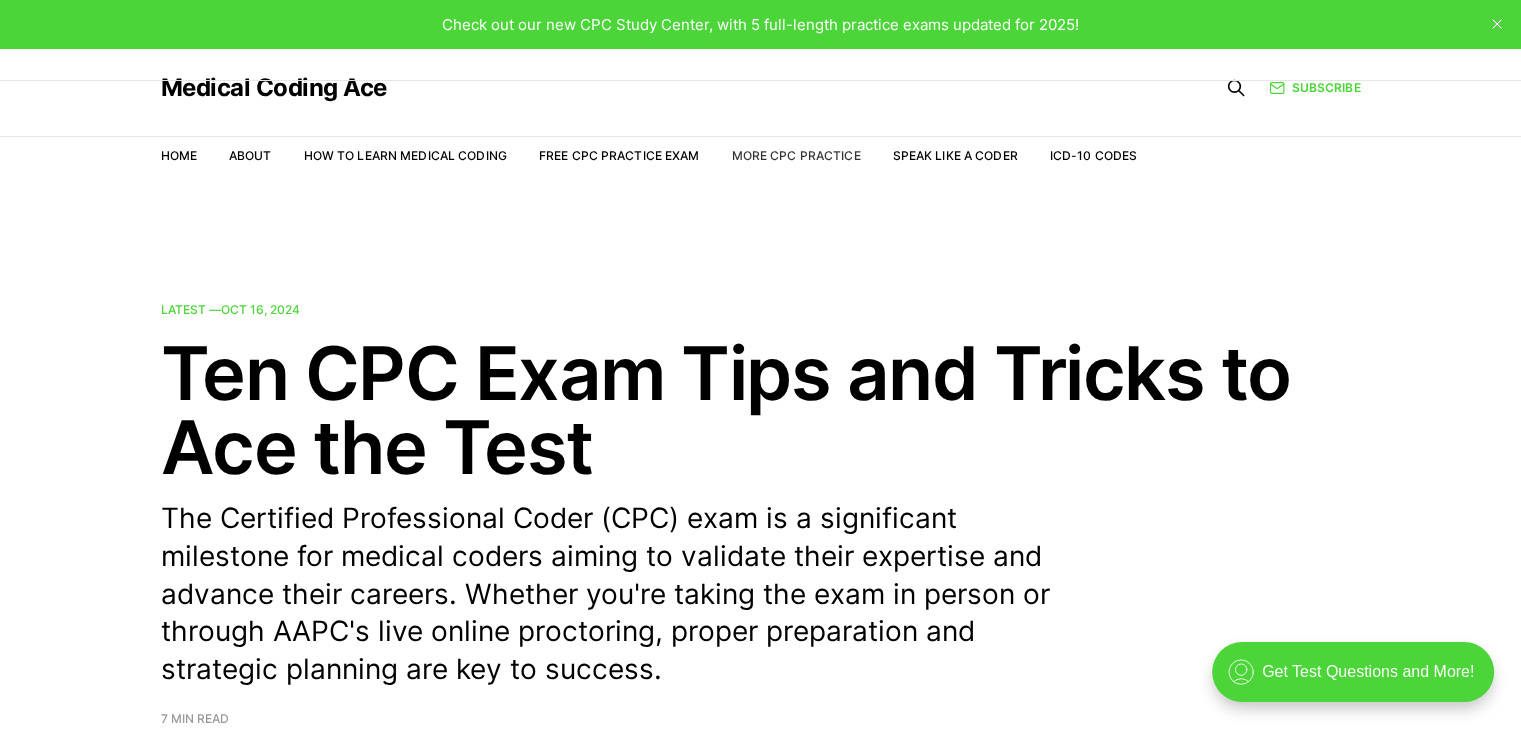 click on "More CPC Practice" at bounding box center (795, 155) 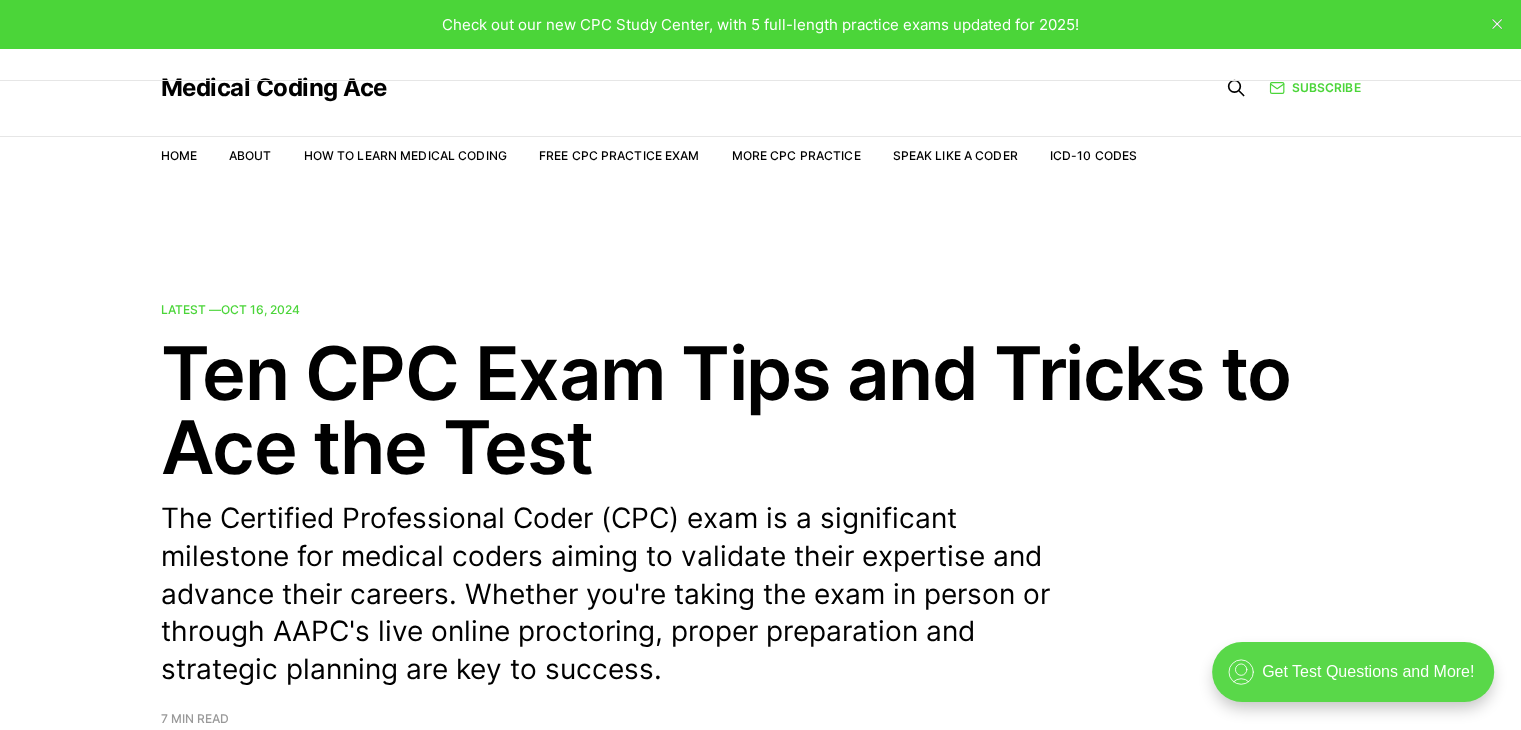 click on ".cls-1{fill:none;stroke:currentColor;stroke-linecap:round;stroke-linejoin:round;stroke-width:0.8px;}   Get Test Questions and More!" at bounding box center [1353, 672] 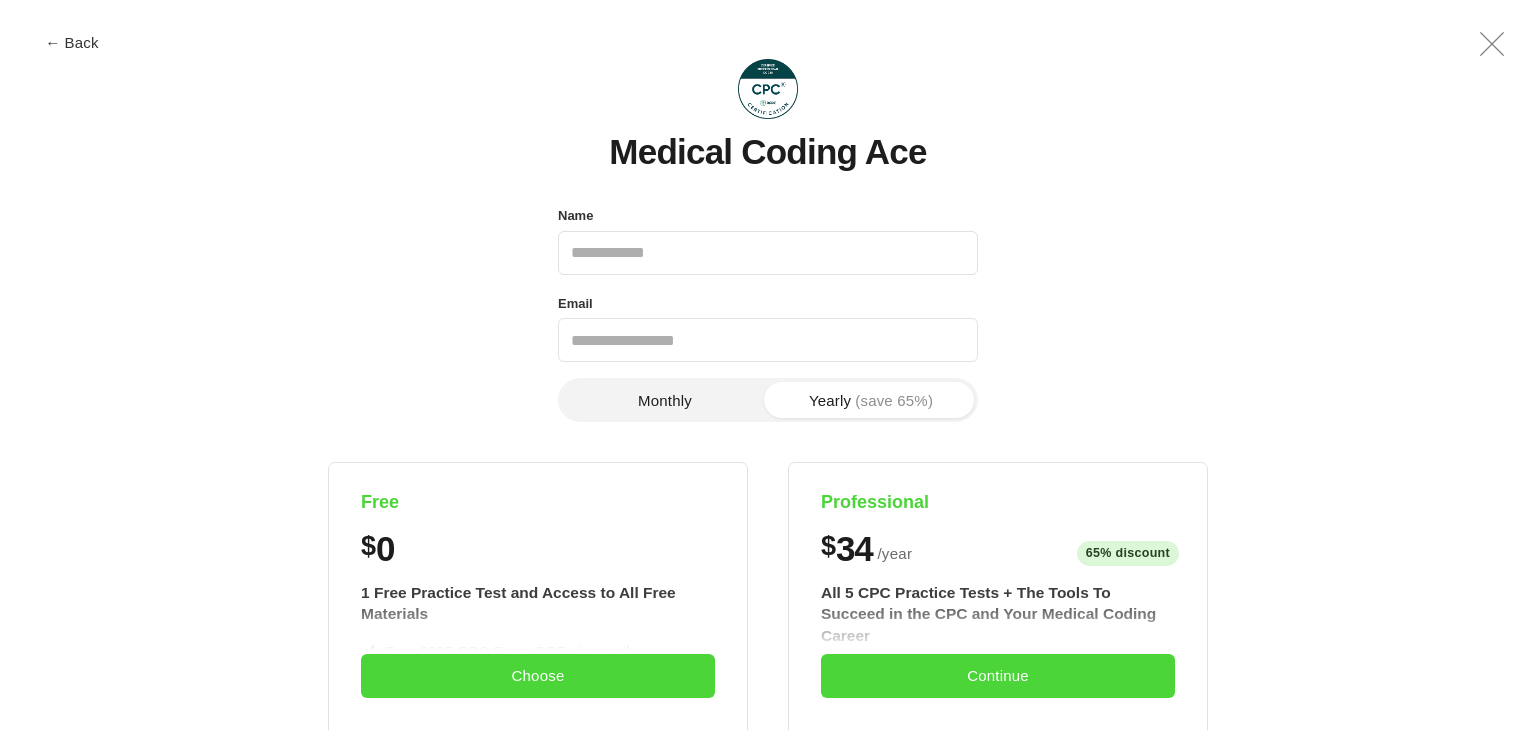 scroll, scrollTop: 0, scrollLeft: 0, axis: both 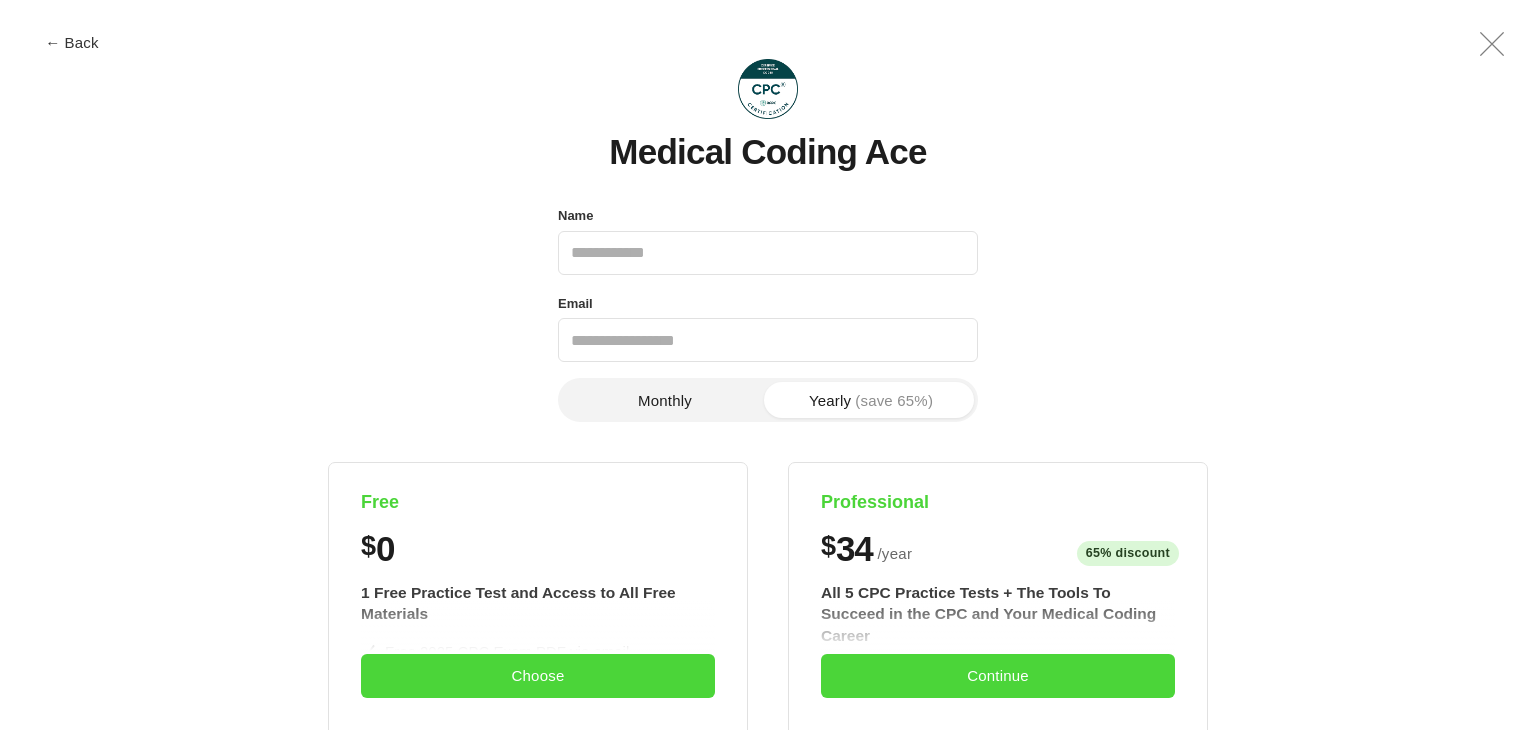 type on "**********" 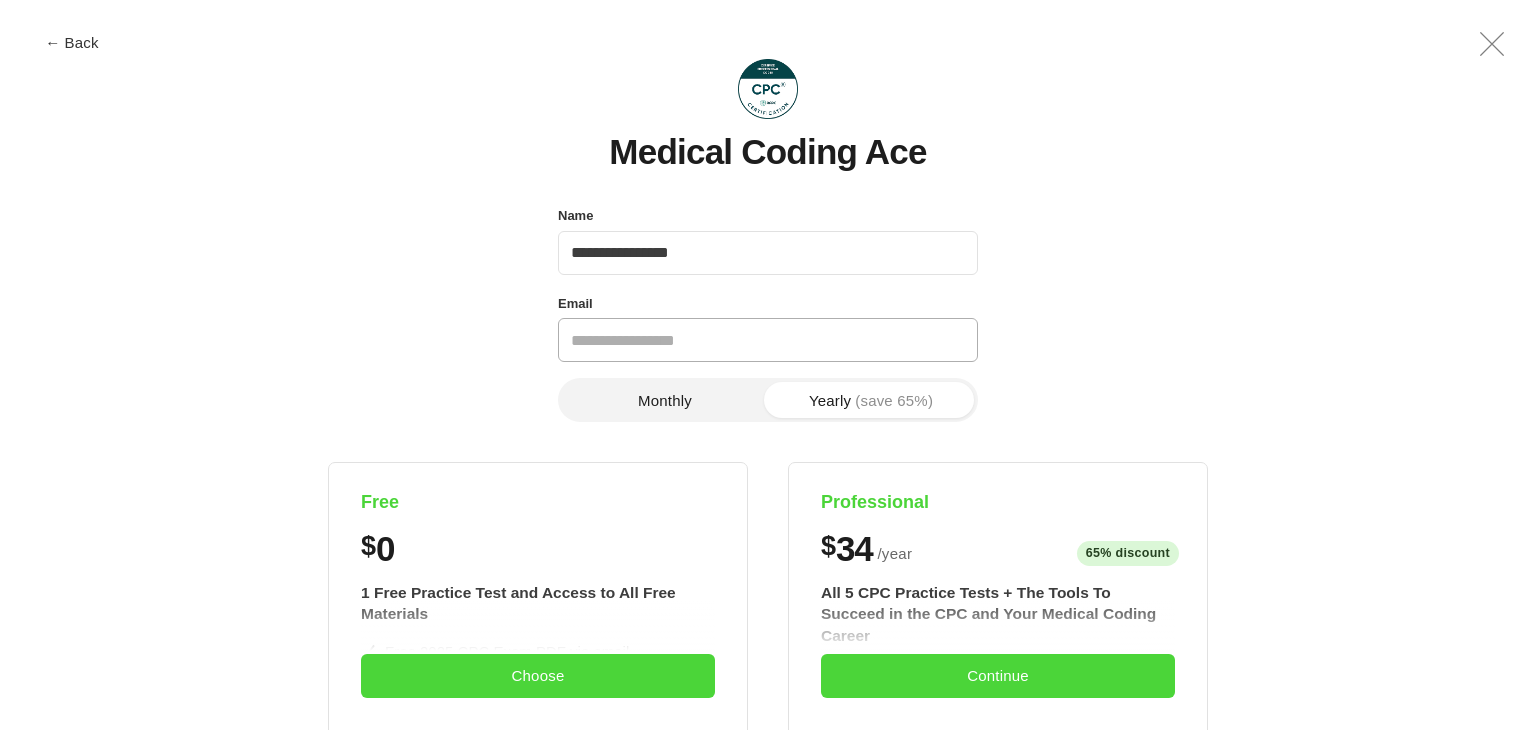 click on "Email" at bounding box center (768, 340) 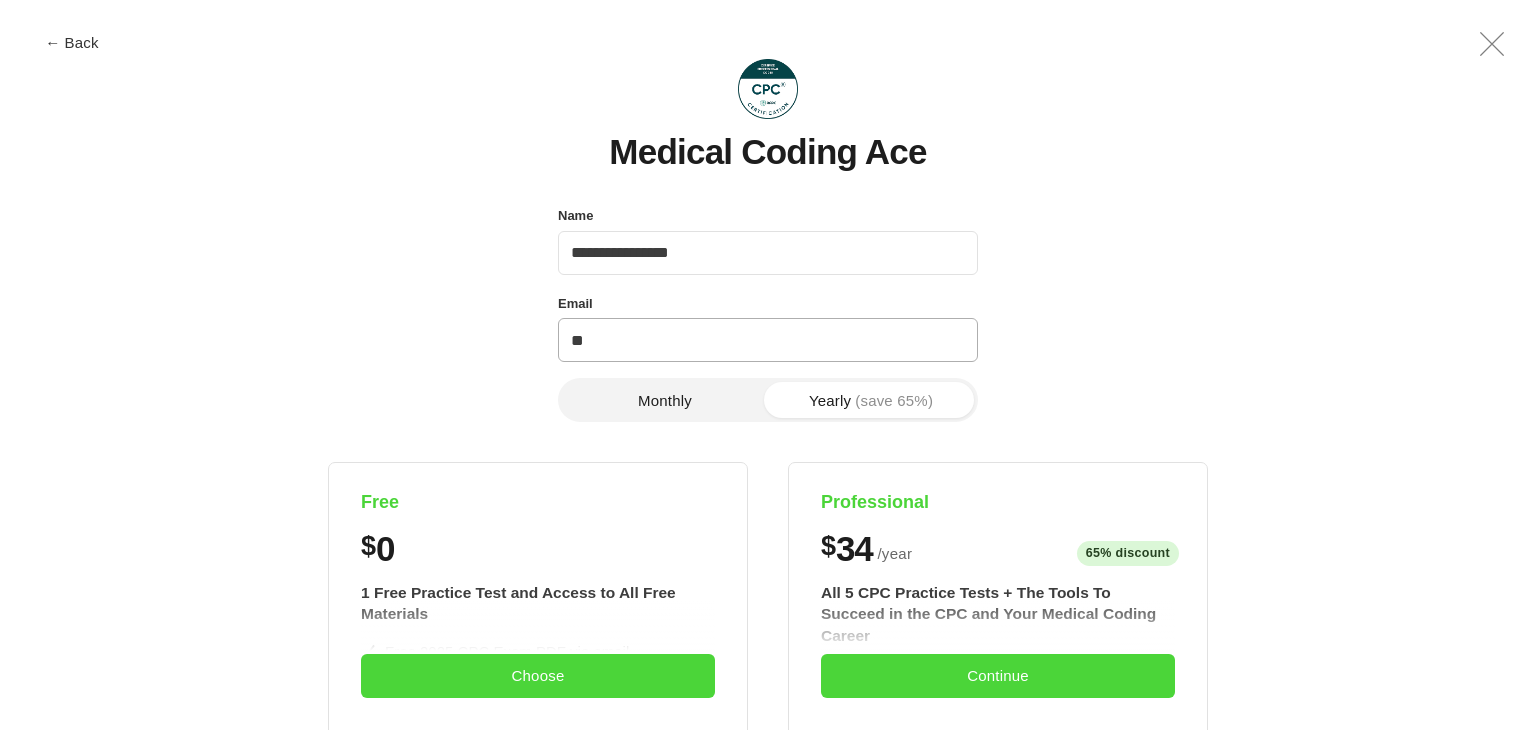 type on "*" 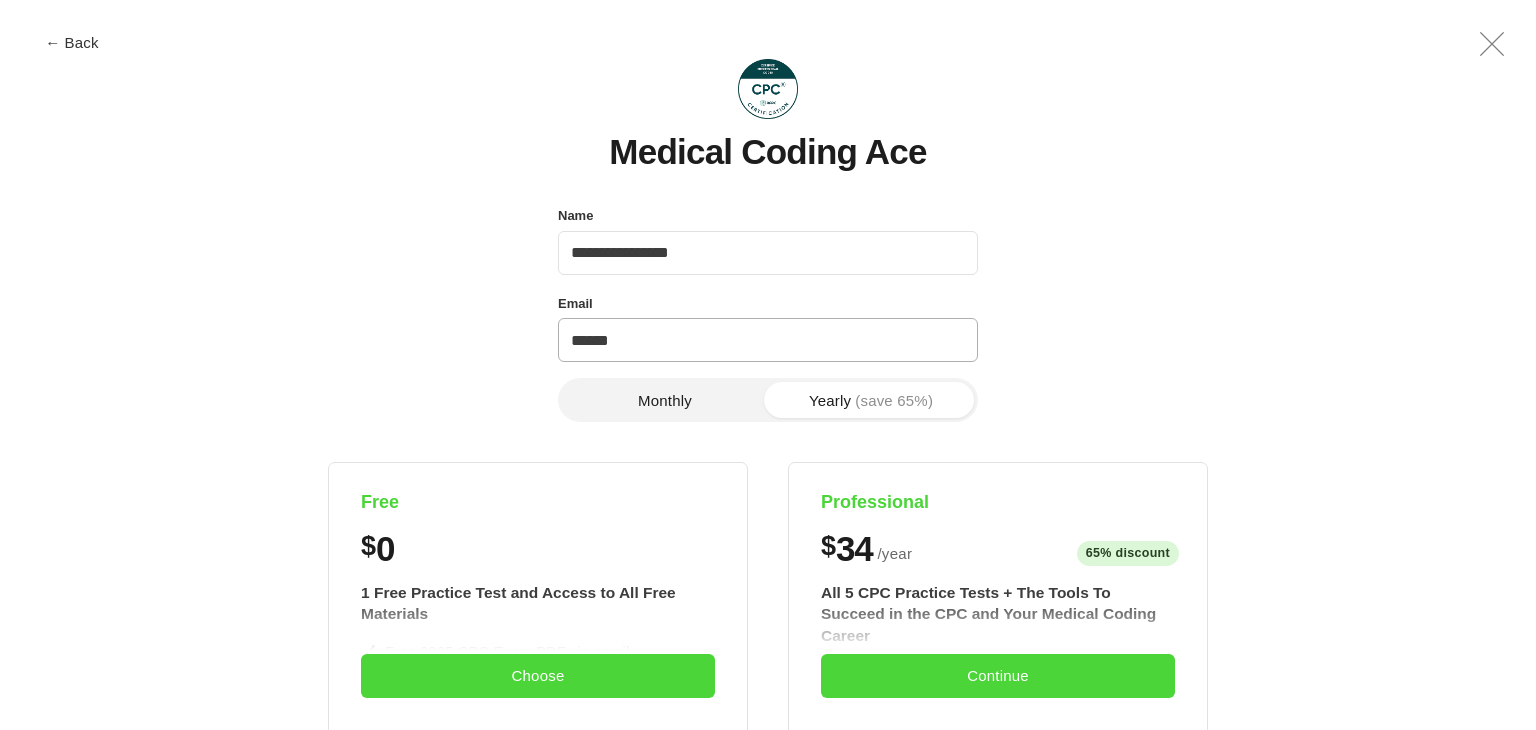 type on "******" 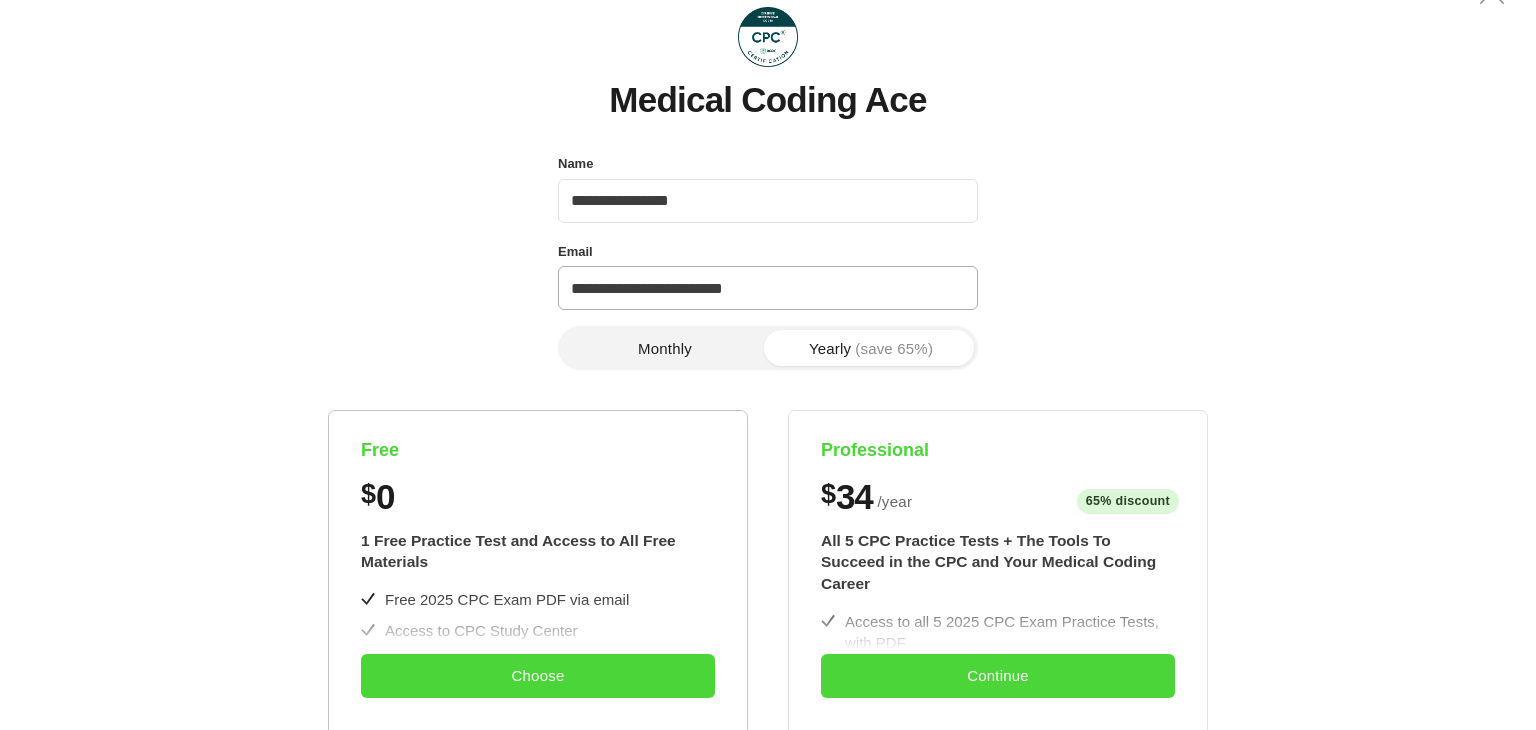 scroll, scrollTop: 100, scrollLeft: 0, axis: vertical 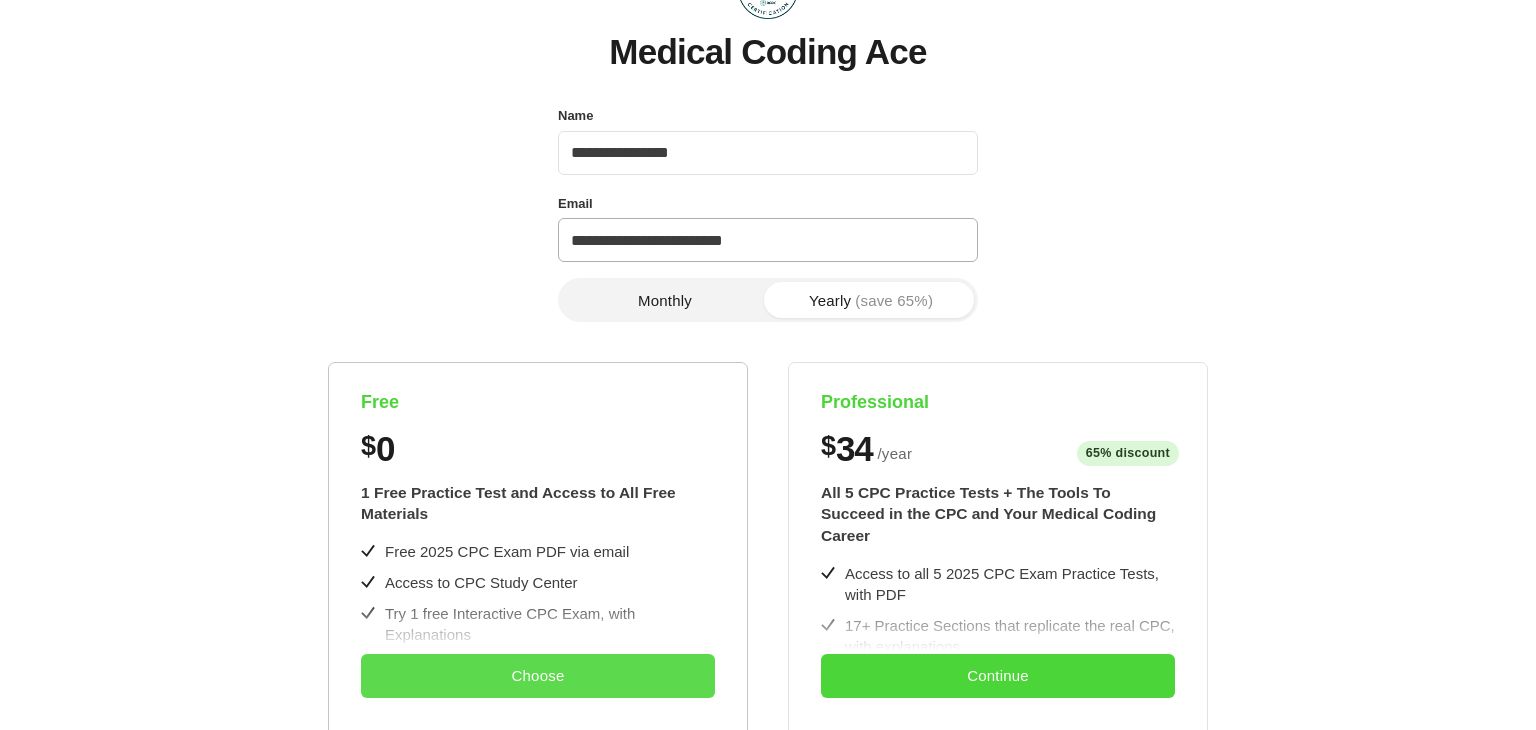 type on "**********" 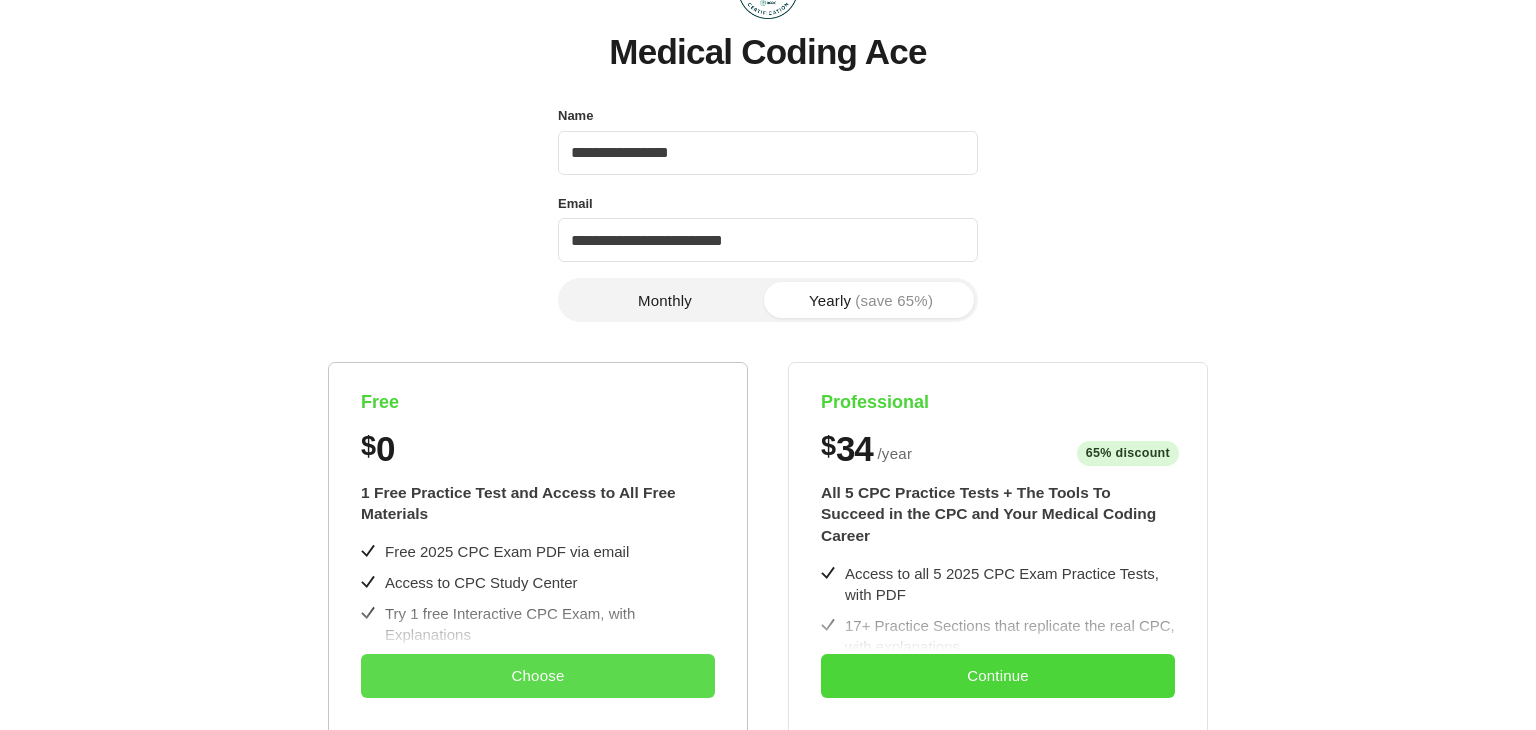 click on "Choose" at bounding box center (538, 676) 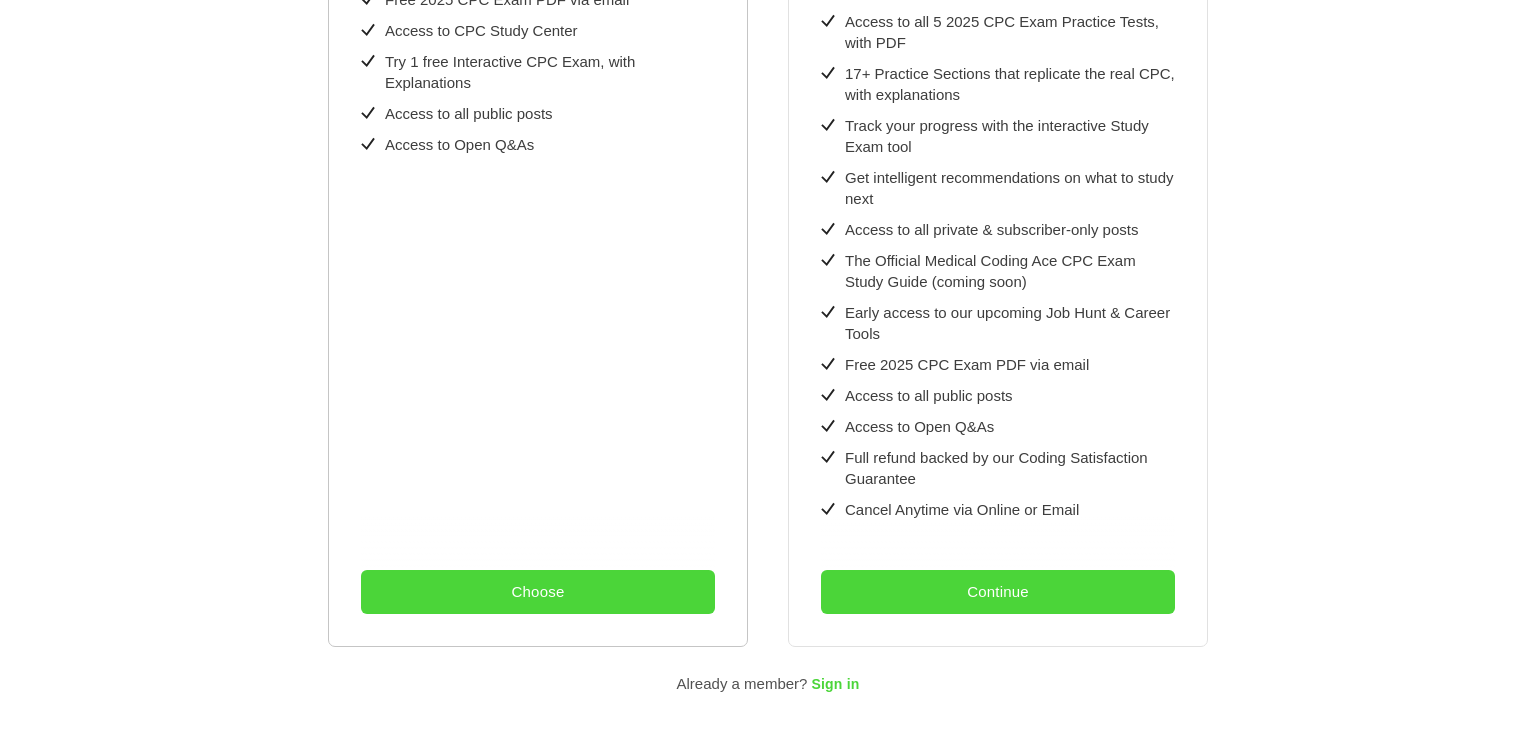 scroll, scrollTop: 698, scrollLeft: 0, axis: vertical 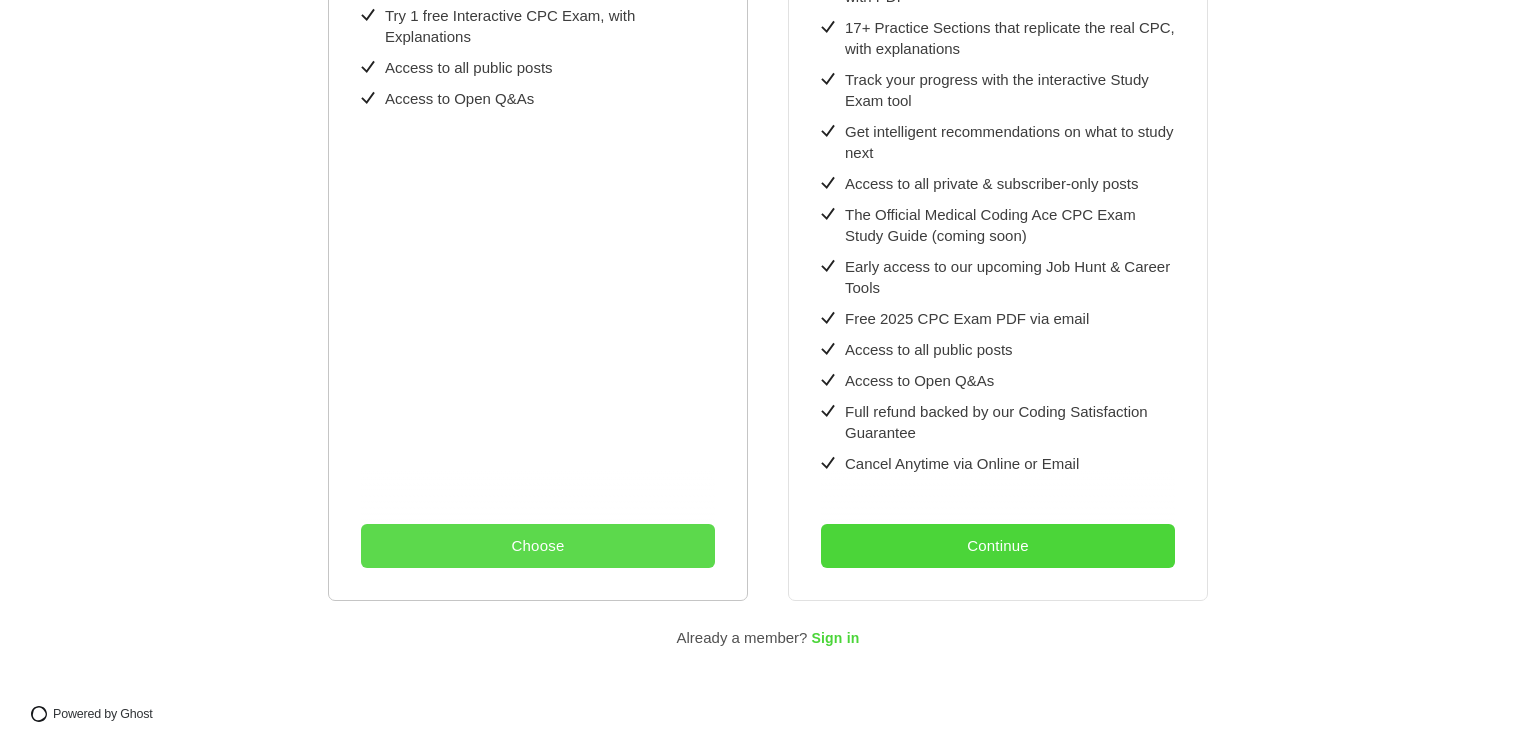 click on "Choose" at bounding box center (538, 546) 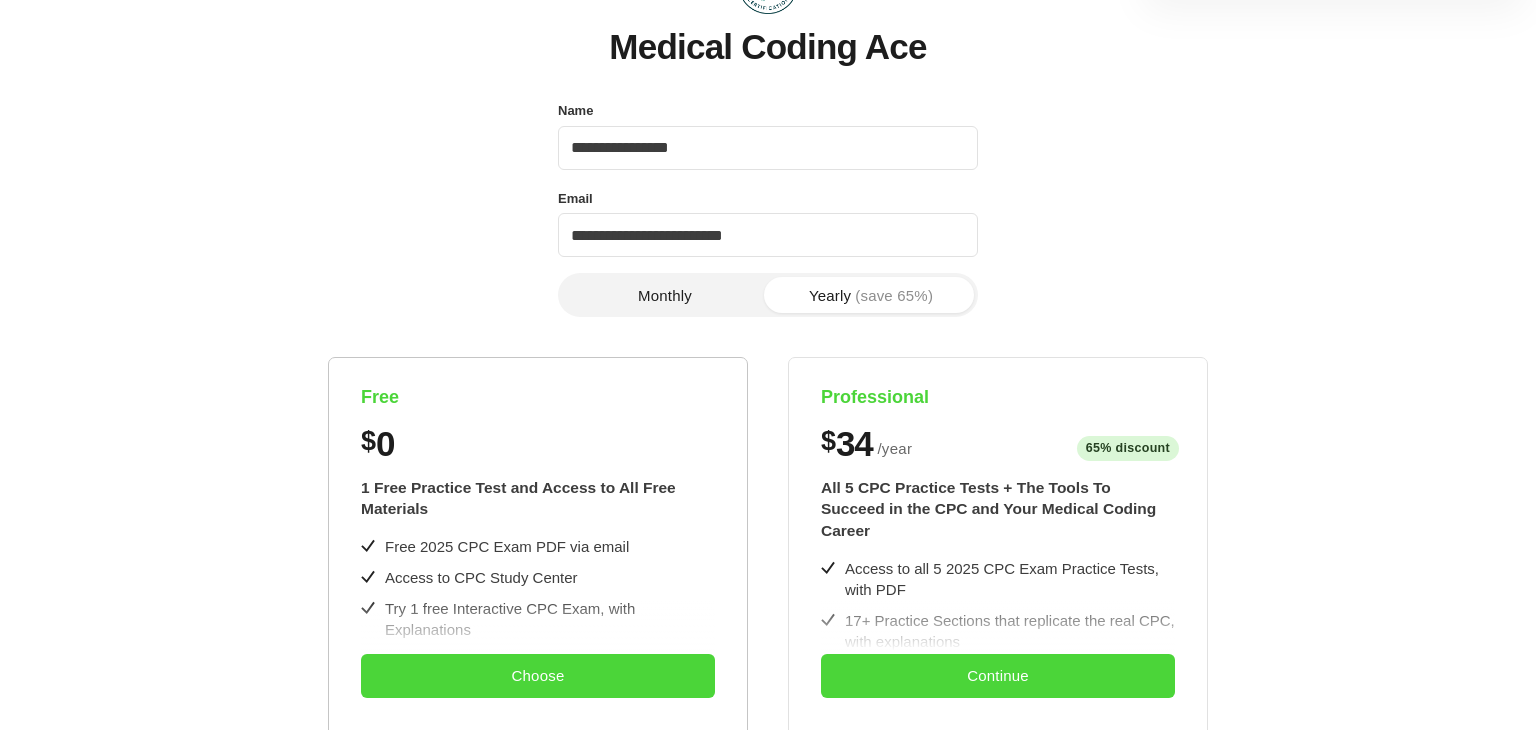 scroll, scrollTop: 0, scrollLeft: 0, axis: both 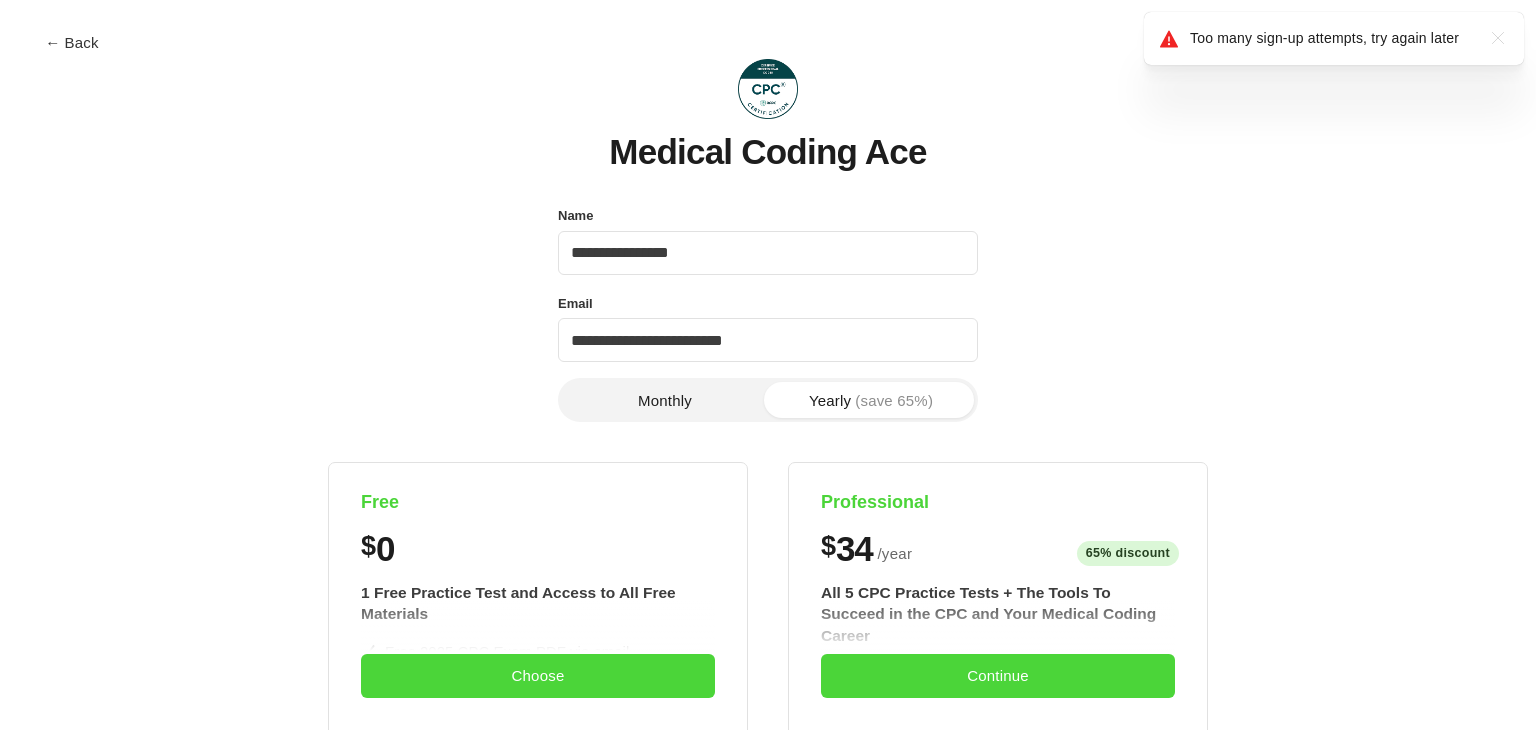 click on "Monthly Yearly (save 65%)" at bounding box center (768, 400) 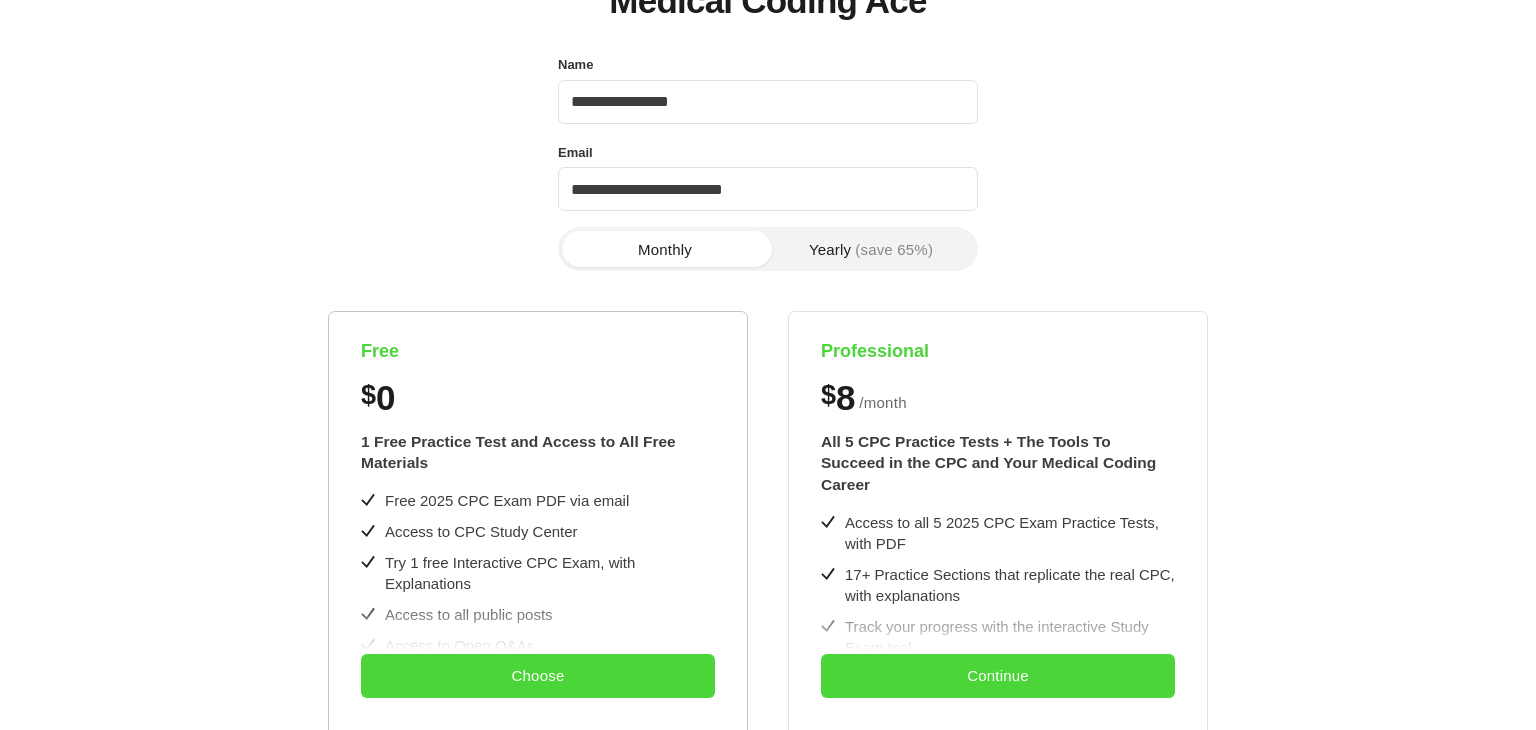 scroll, scrollTop: 300, scrollLeft: 0, axis: vertical 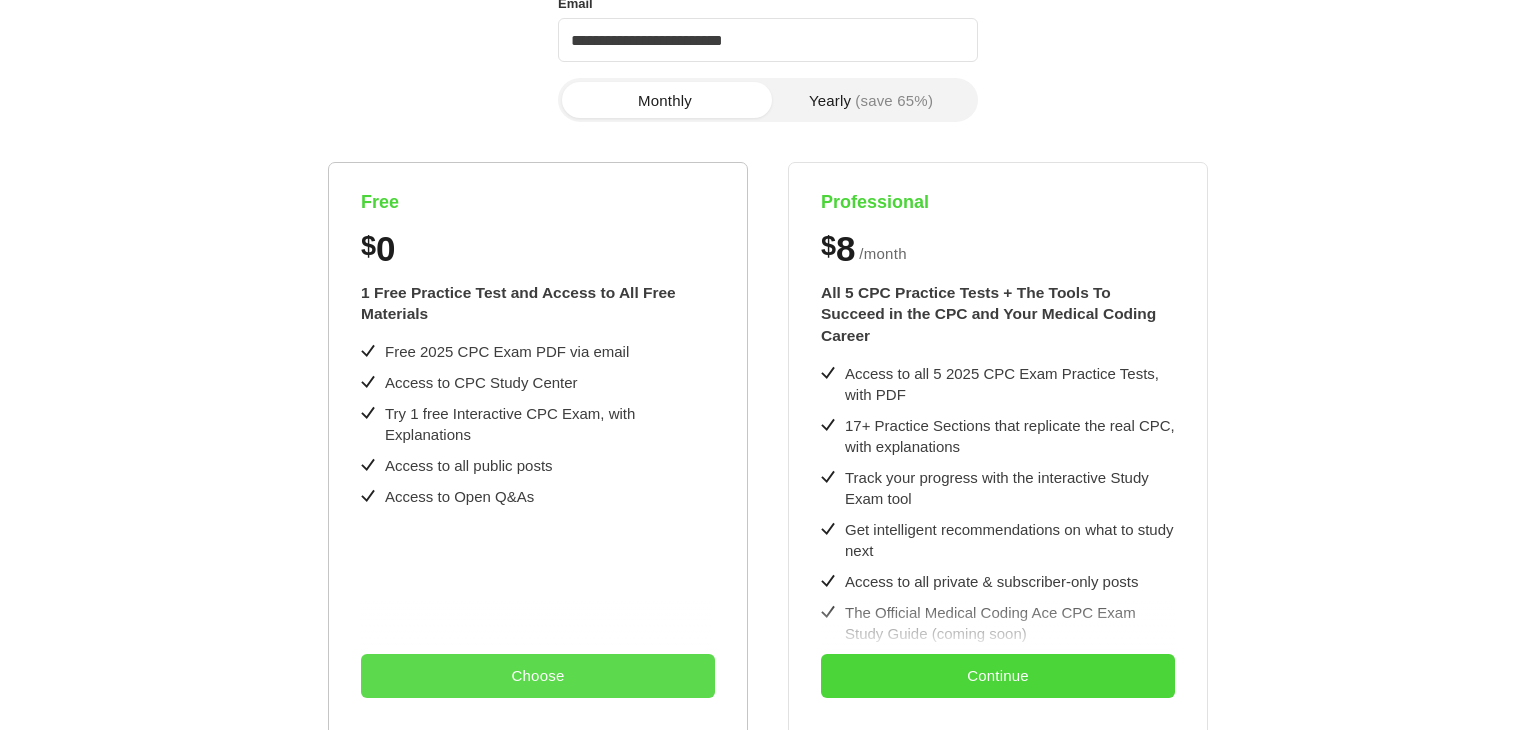 click on "Choose" at bounding box center [538, 676] 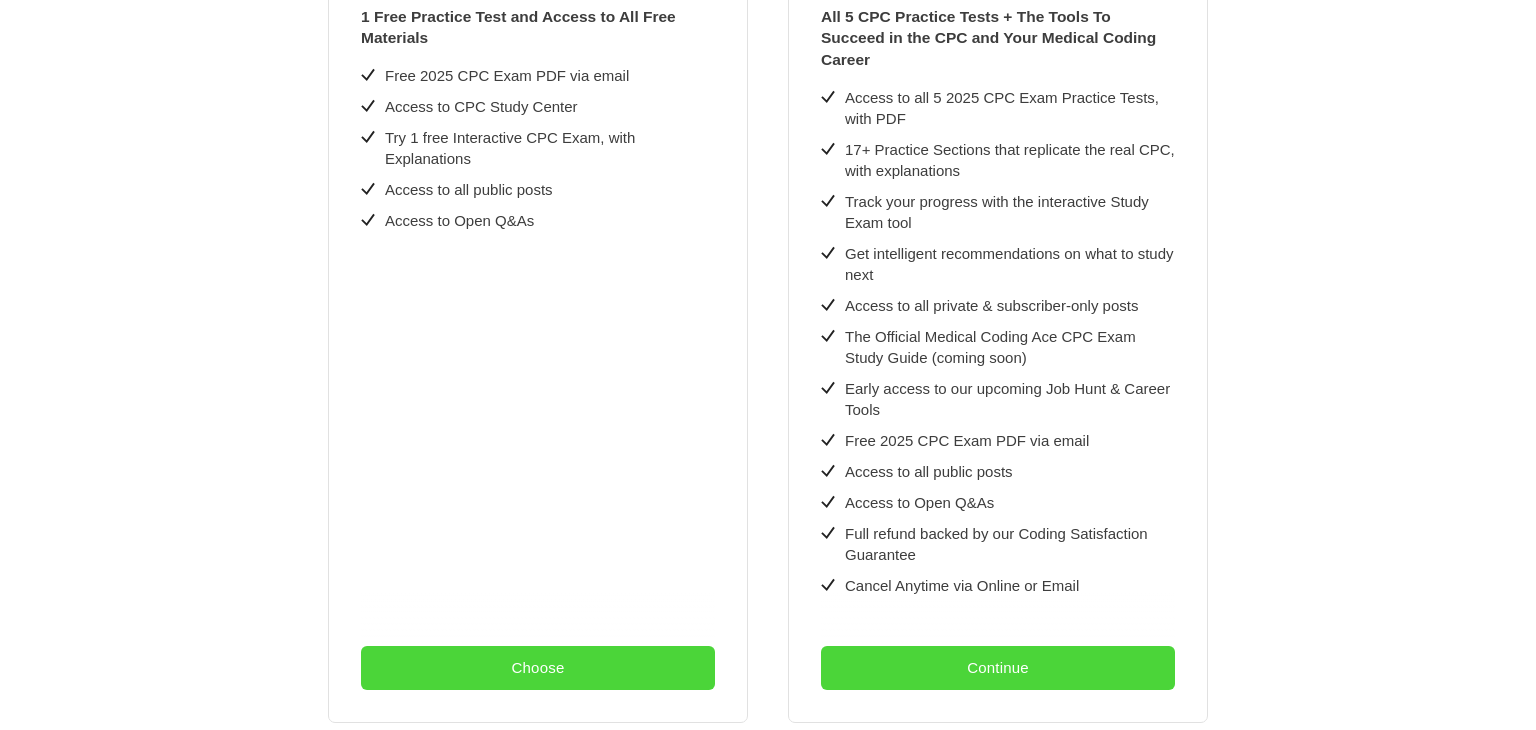 scroll, scrollTop: 698, scrollLeft: 0, axis: vertical 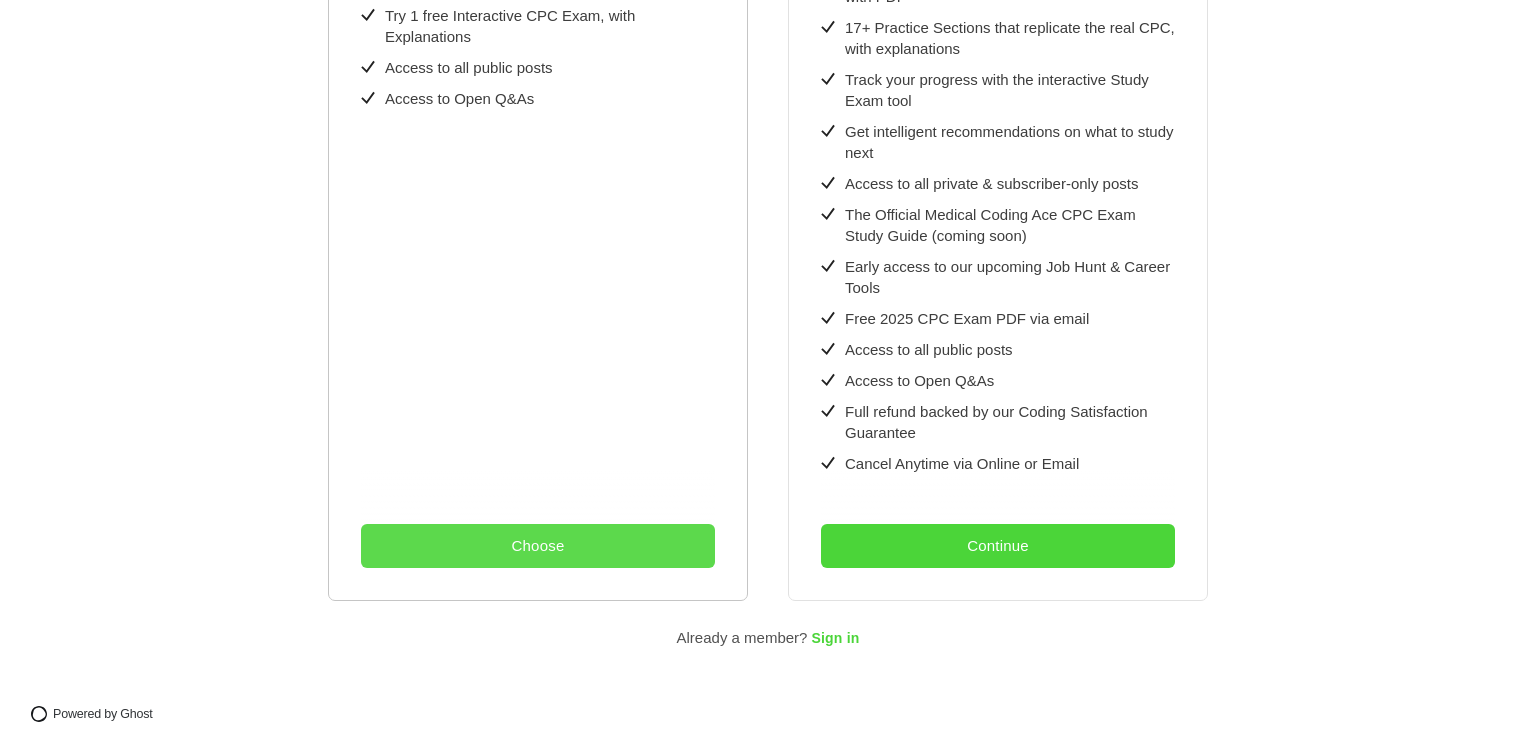 click on "Choose" at bounding box center [538, 546] 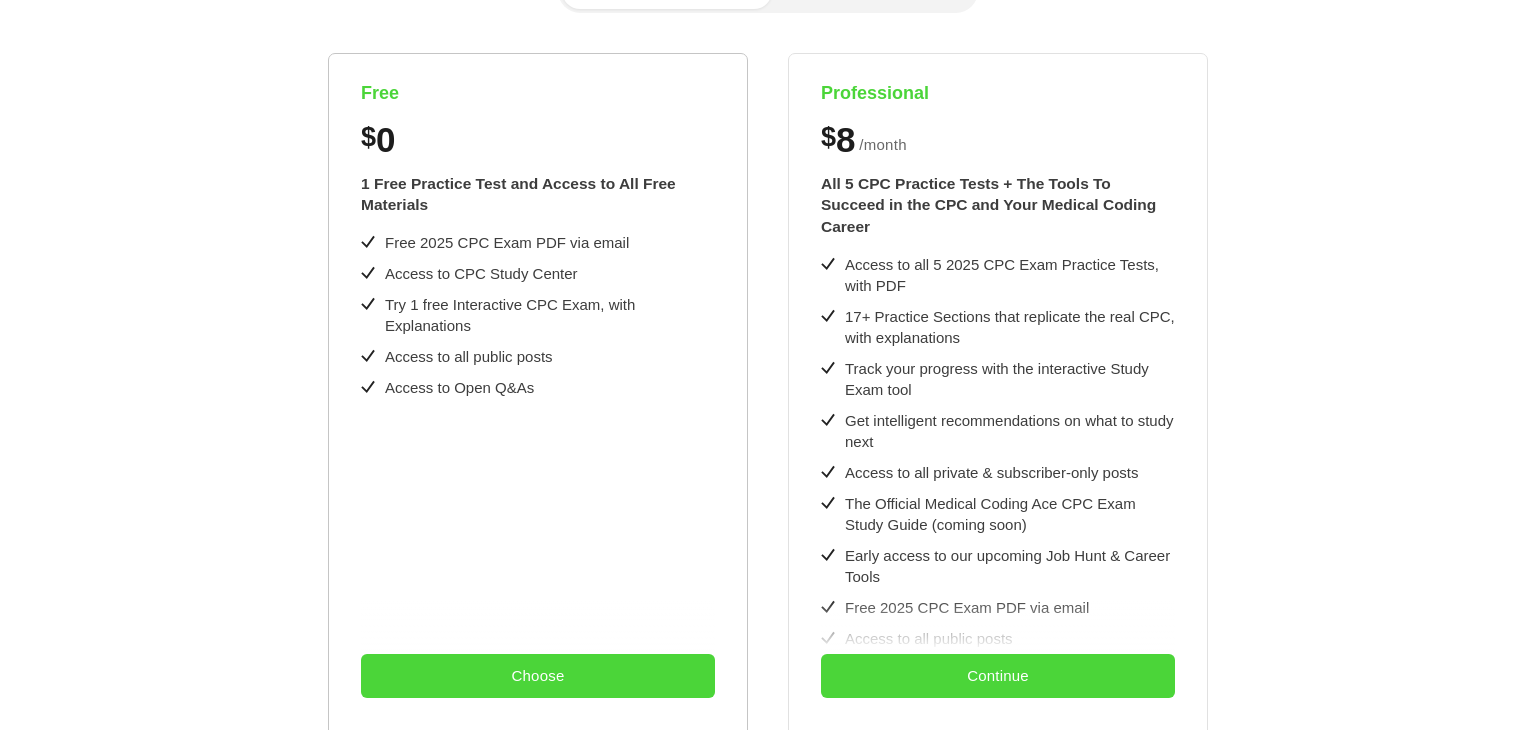 scroll, scrollTop: 500, scrollLeft: 0, axis: vertical 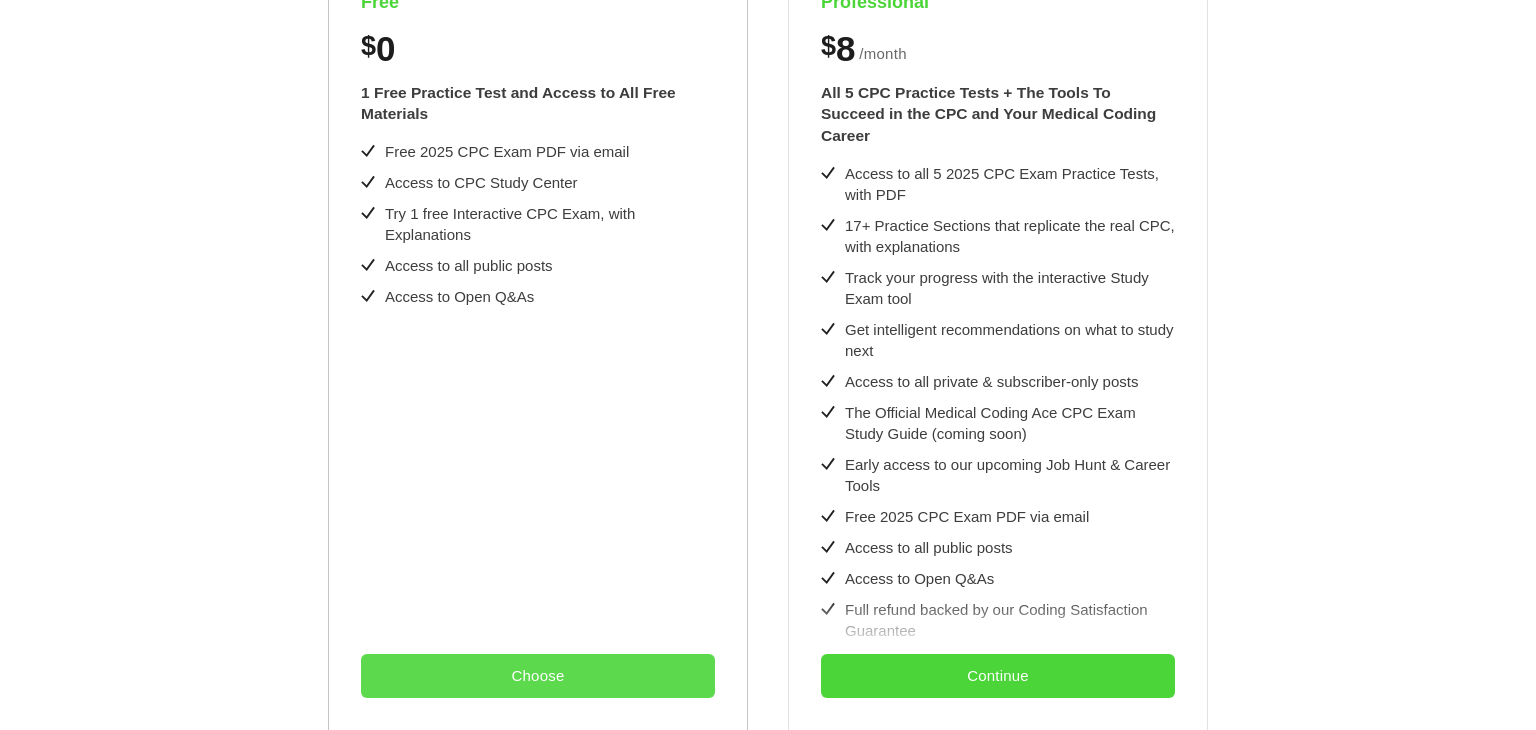 click on "Choose" at bounding box center [538, 676] 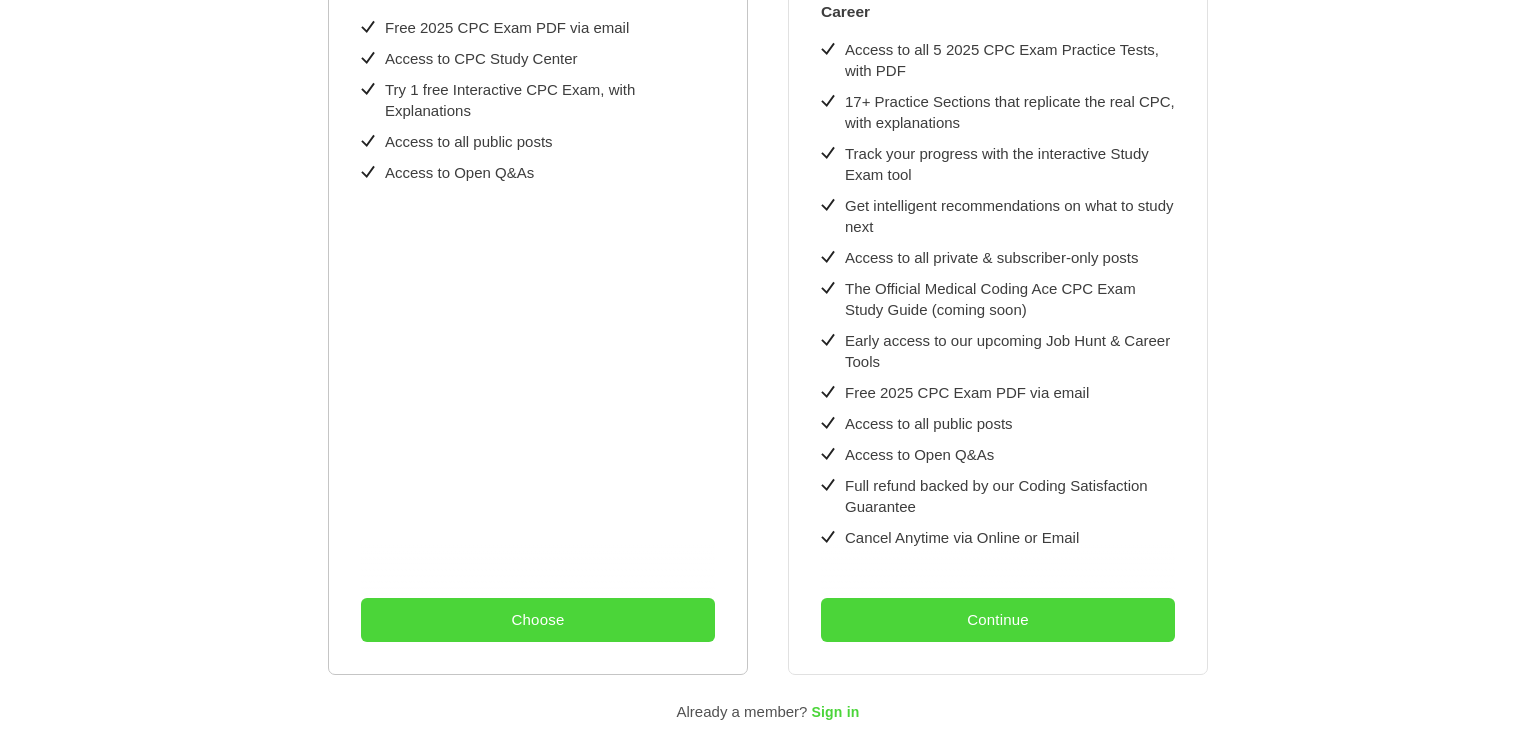 scroll, scrollTop: 698, scrollLeft: 0, axis: vertical 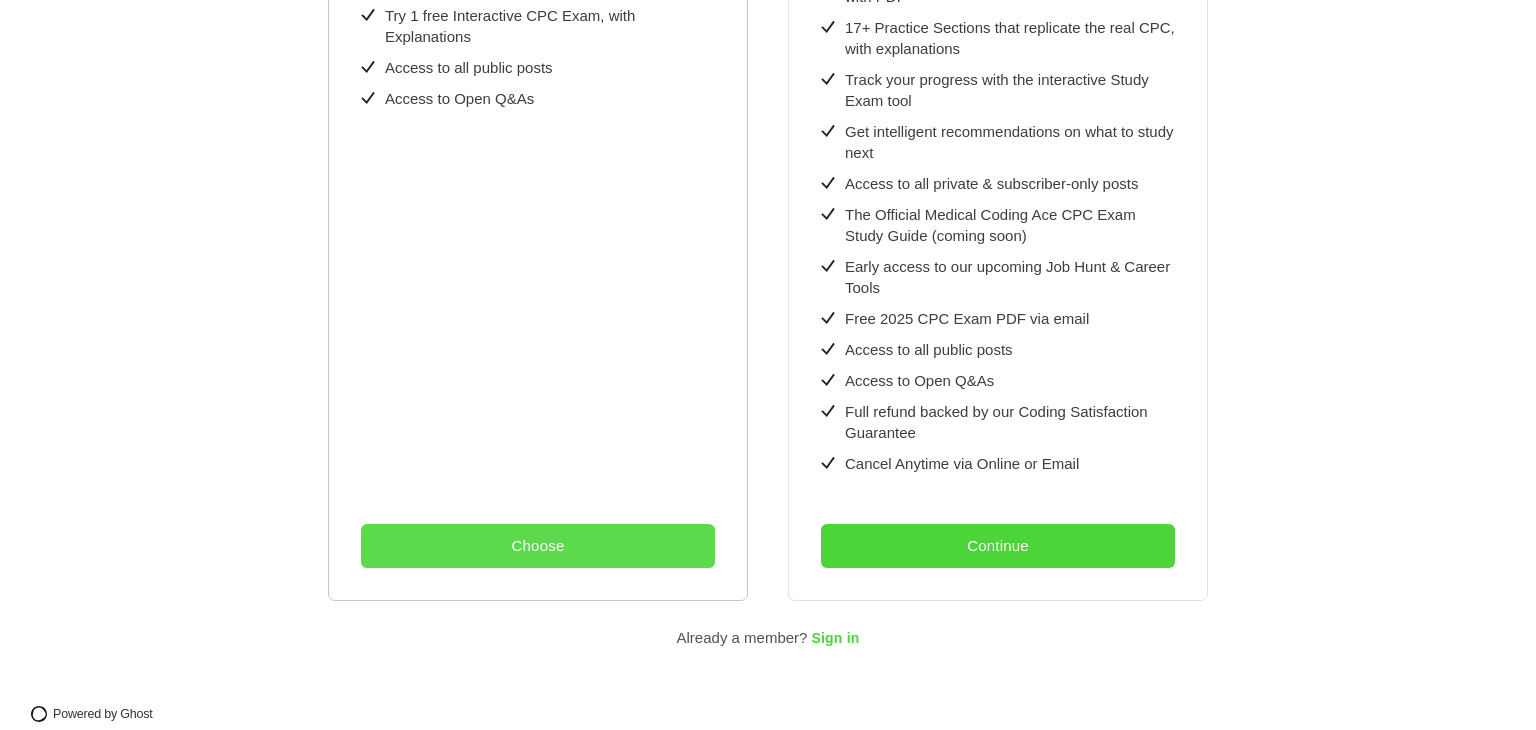 click on "Choose" at bounding box center (538, 546) 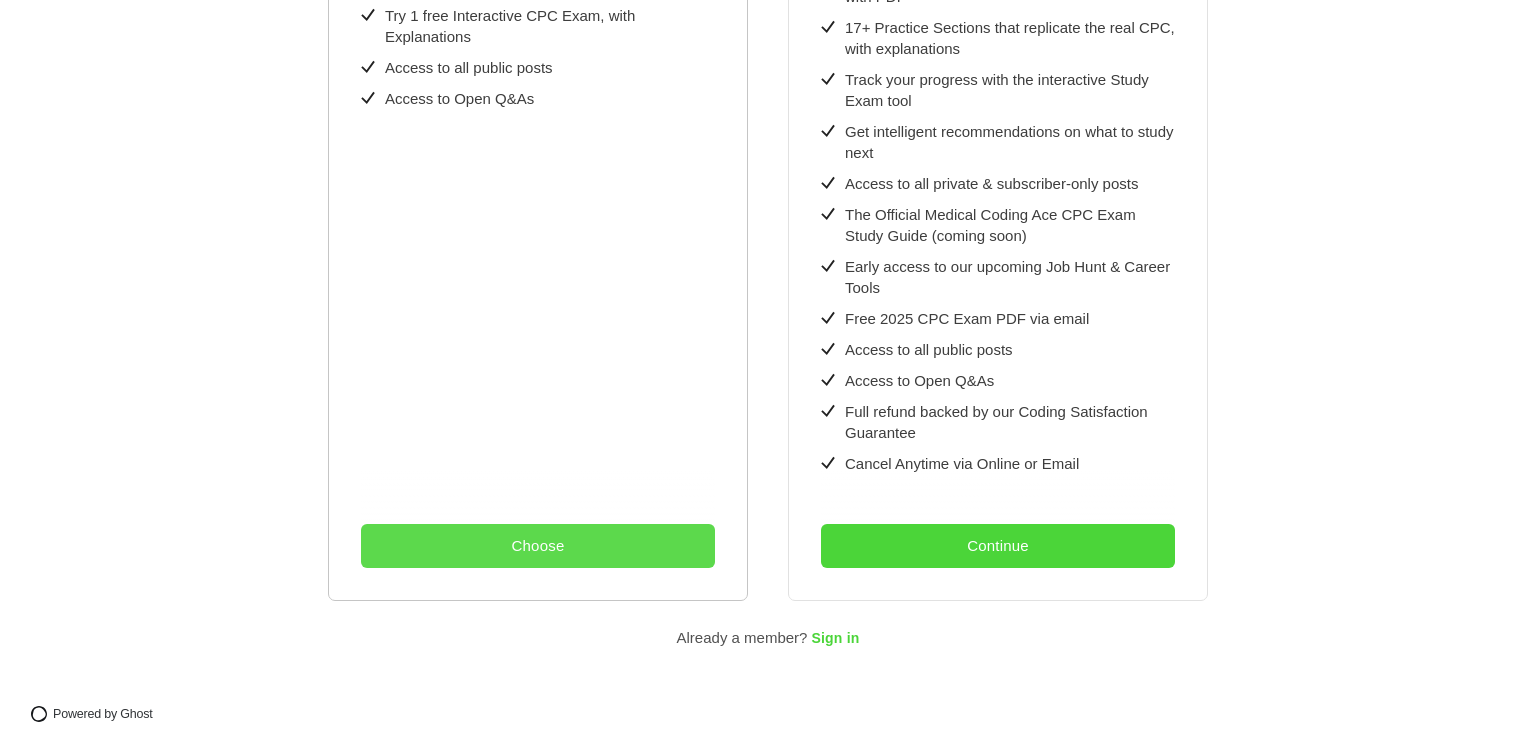 click on "Choose" at bounding box center [538, 546] 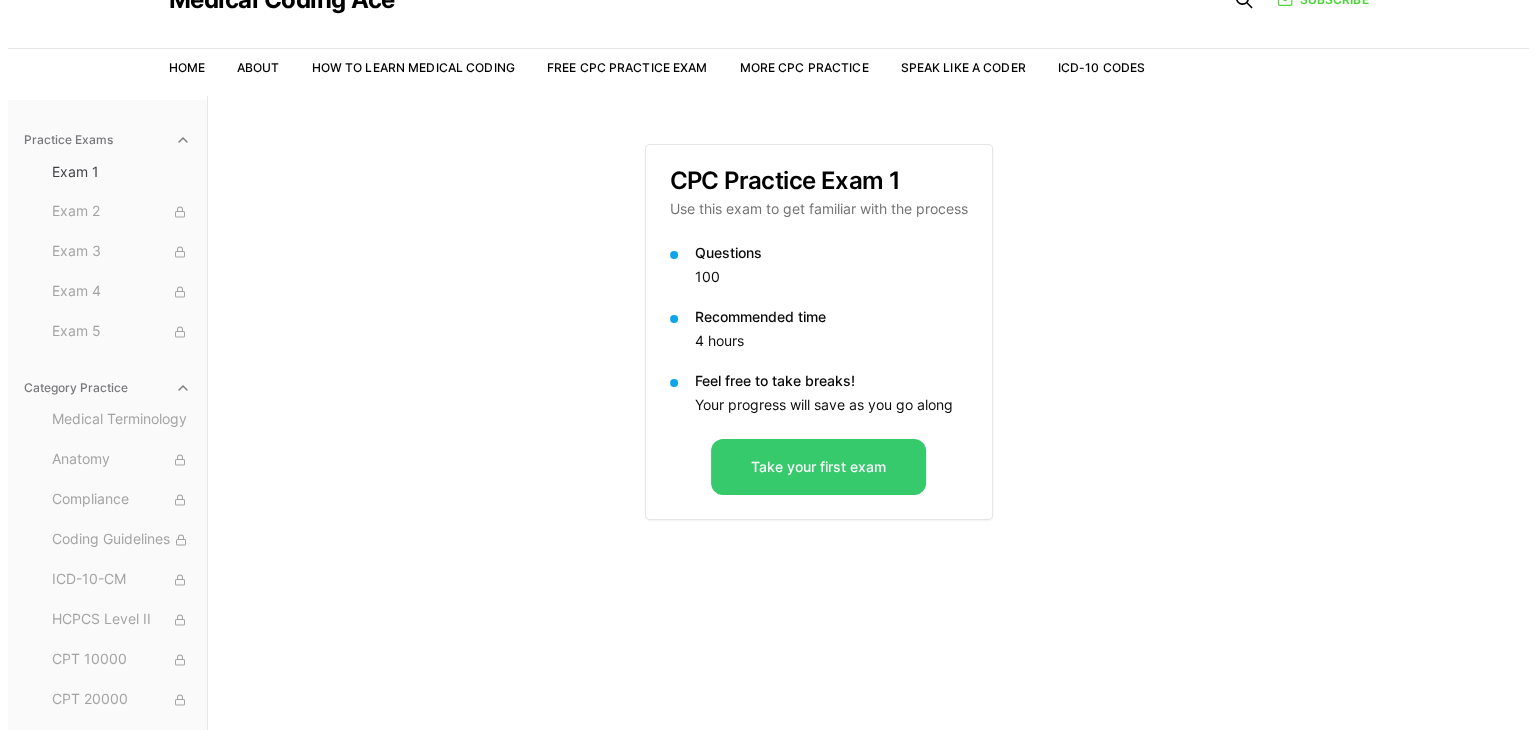 scroll, scrollTop: 0, scrollLeft: 0, axis: both 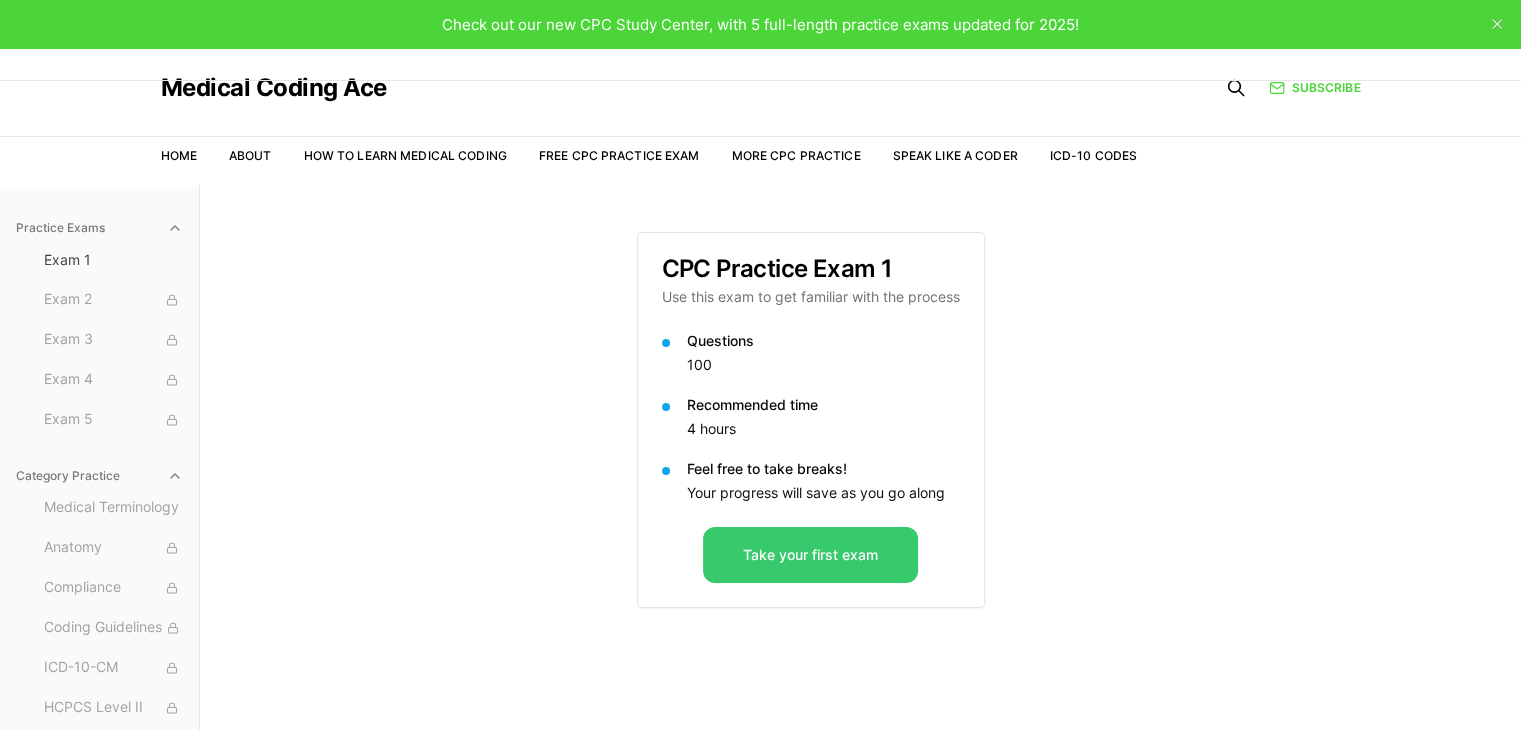 click on "Take your first exam" at bounding box center [810, 555] 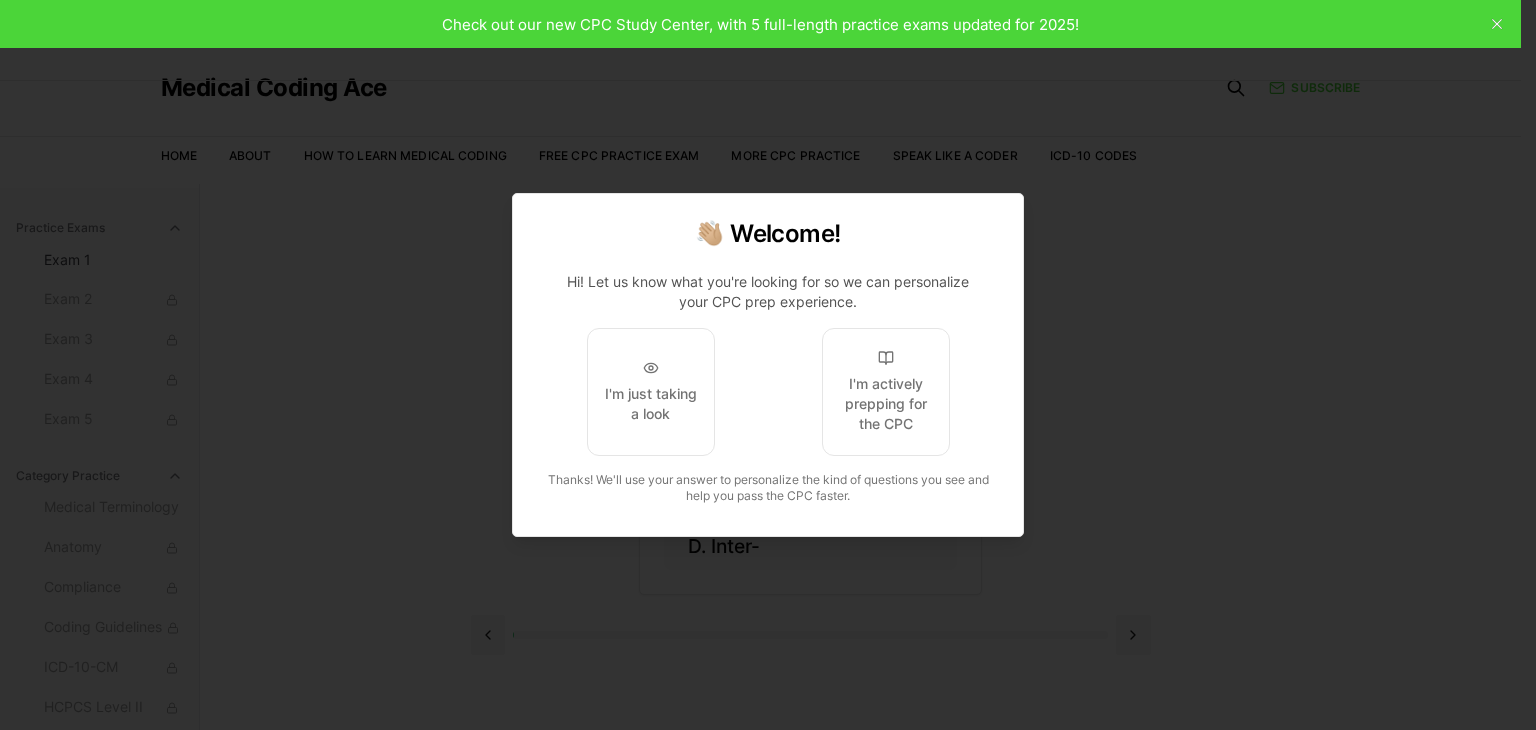 click at bounding box center [768, 365] 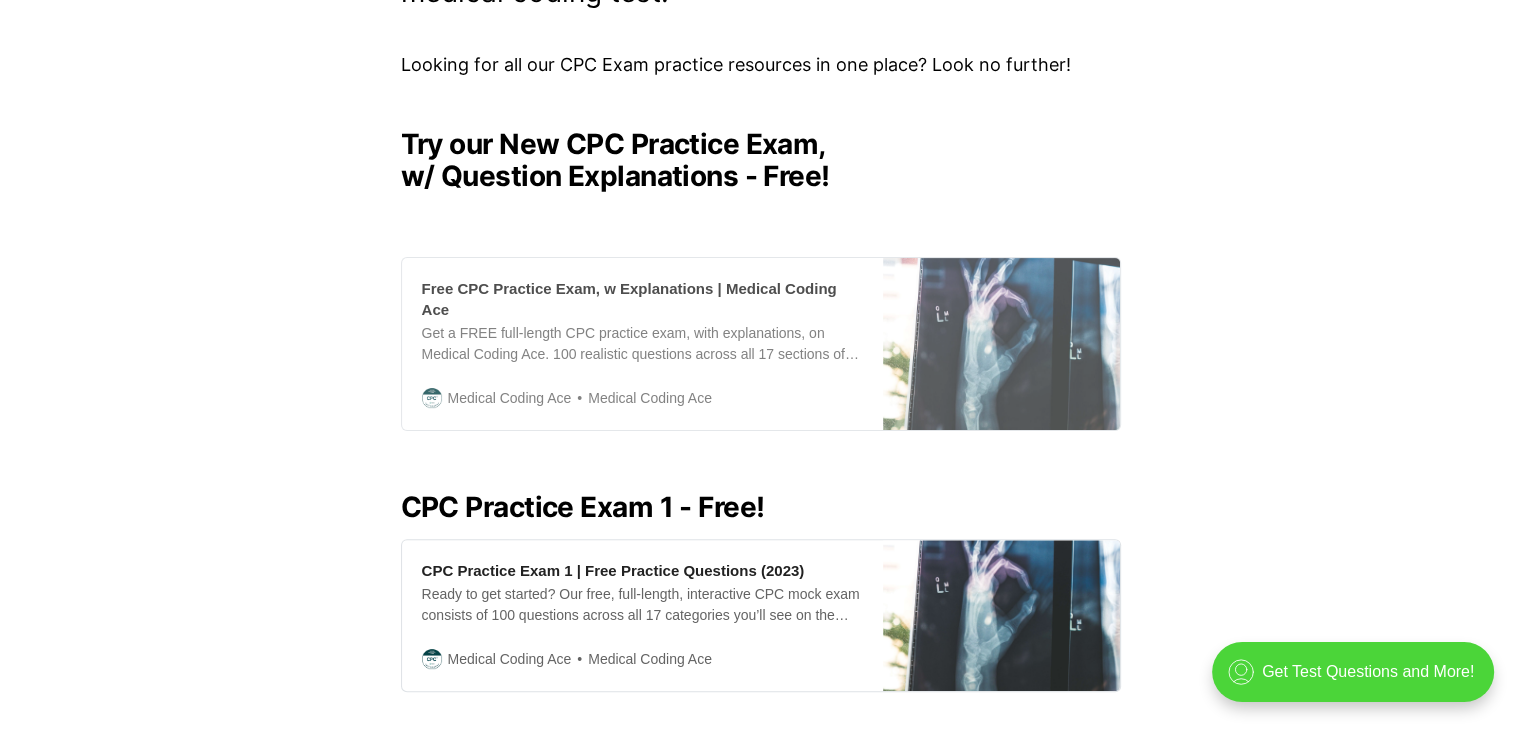 scroll, scrollTop: 500, scrollLeft: 0, axis: vertical 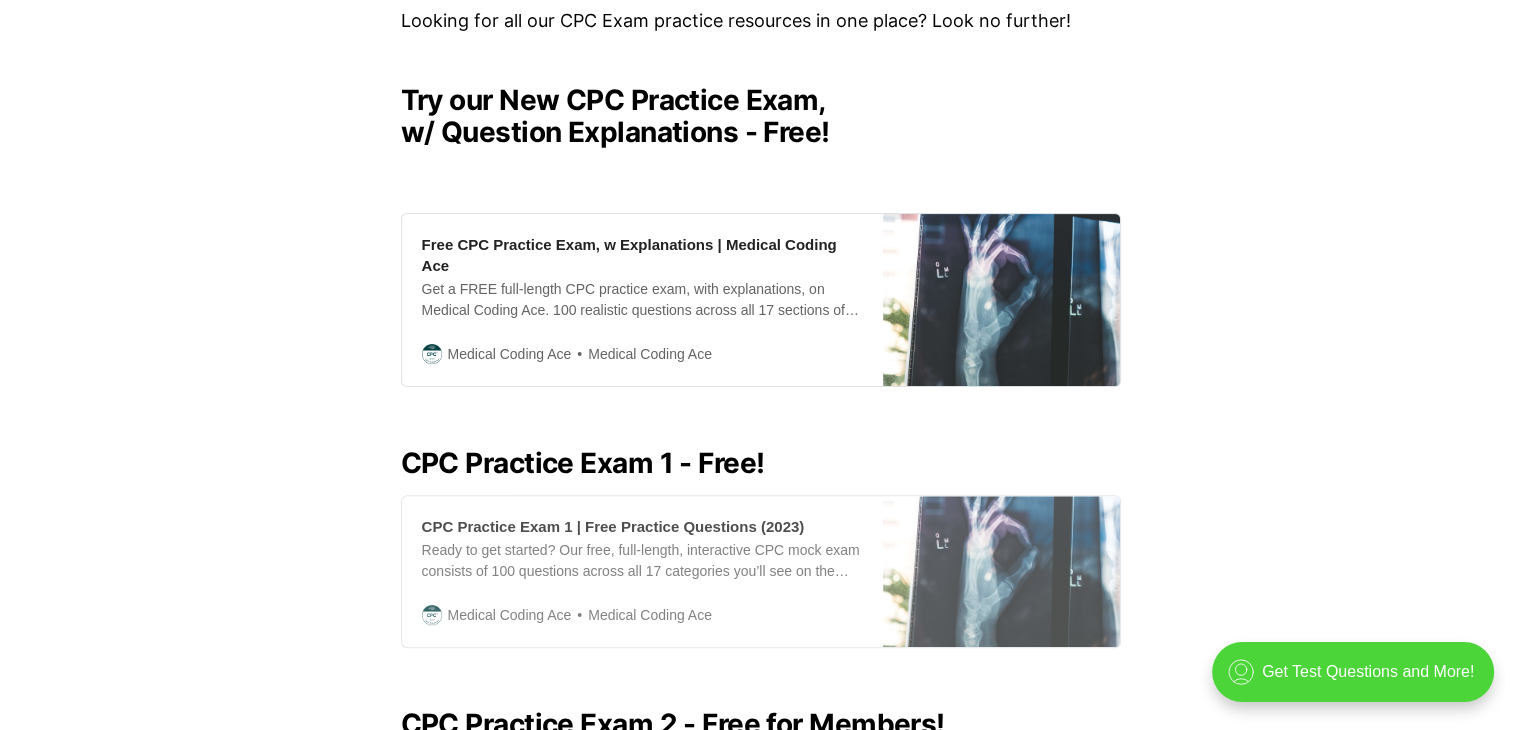 click on "Ready to get started? Our free, full-length, interactive CPC mock exam consists of 100 questions across all 17 categories you’ll see on the official Certified Professional Coder exam. Click here to start practicing!" at bounding box center [642, 561] 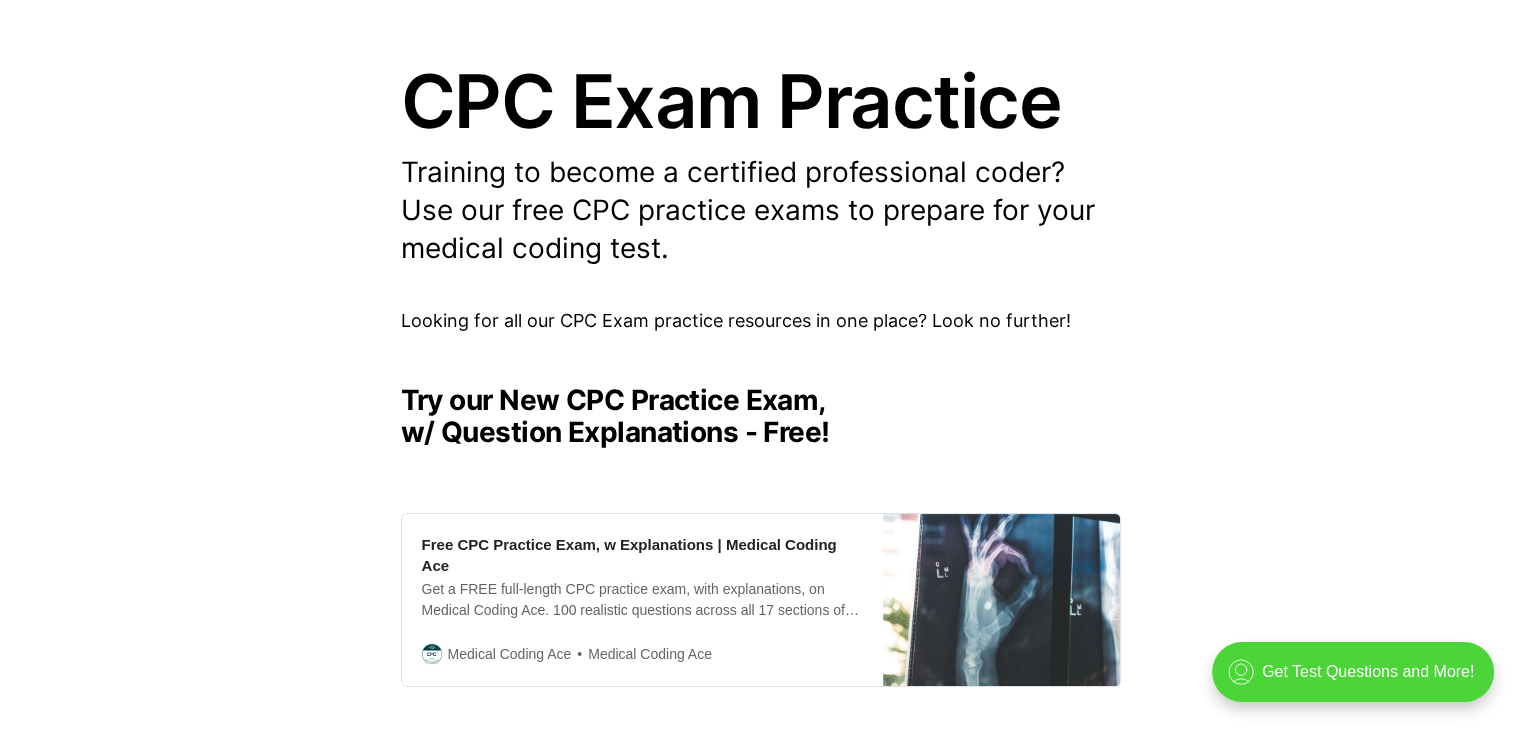 scroll, scrollTop: 500, scrollLeft: 0, axis: vertical 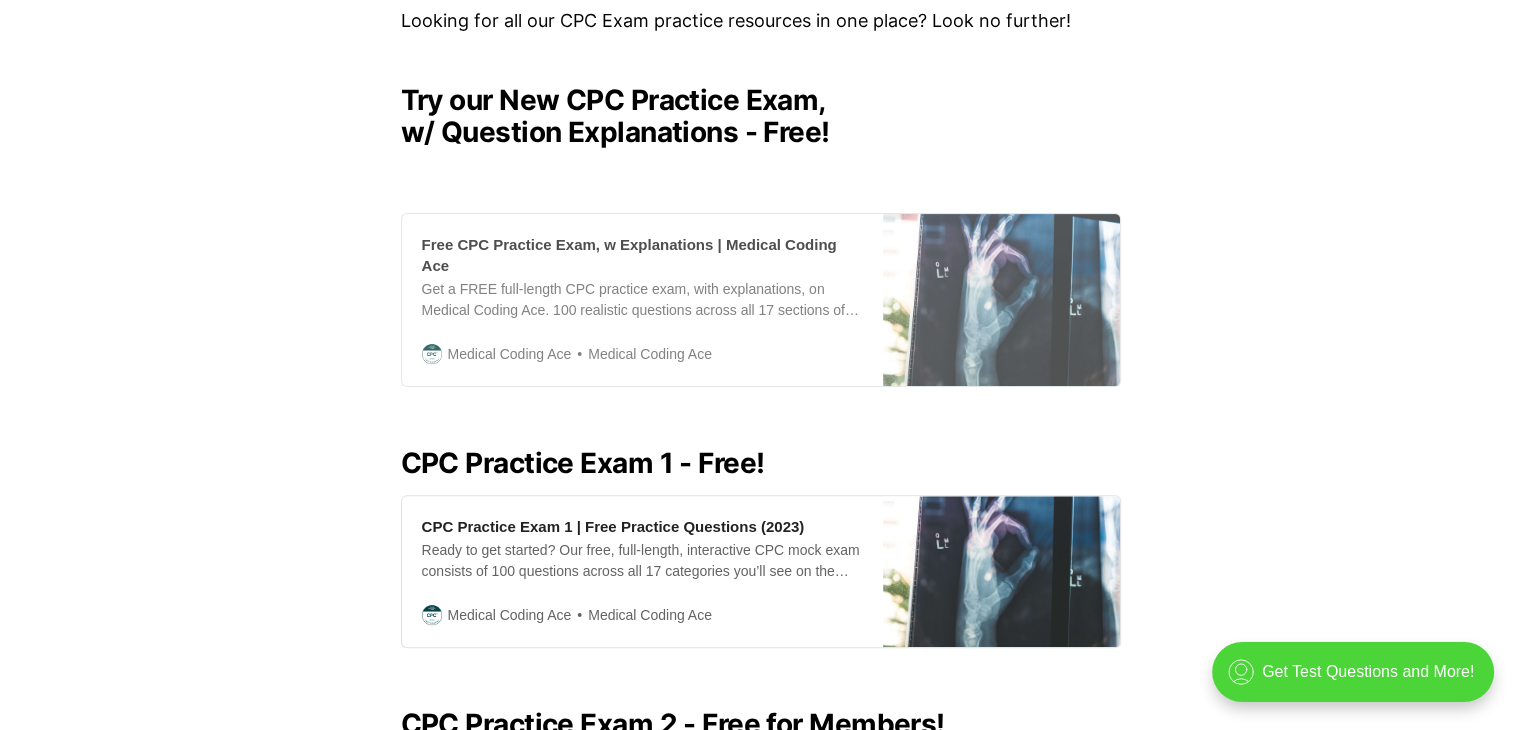 click on "Get a FREE full-length CPC practice exam, with explanations, on Medical Coding Ace. 100 realistic questions across all 17 sections of the CPC exam, so you can get your best prep." at bounding box center [642, 300] 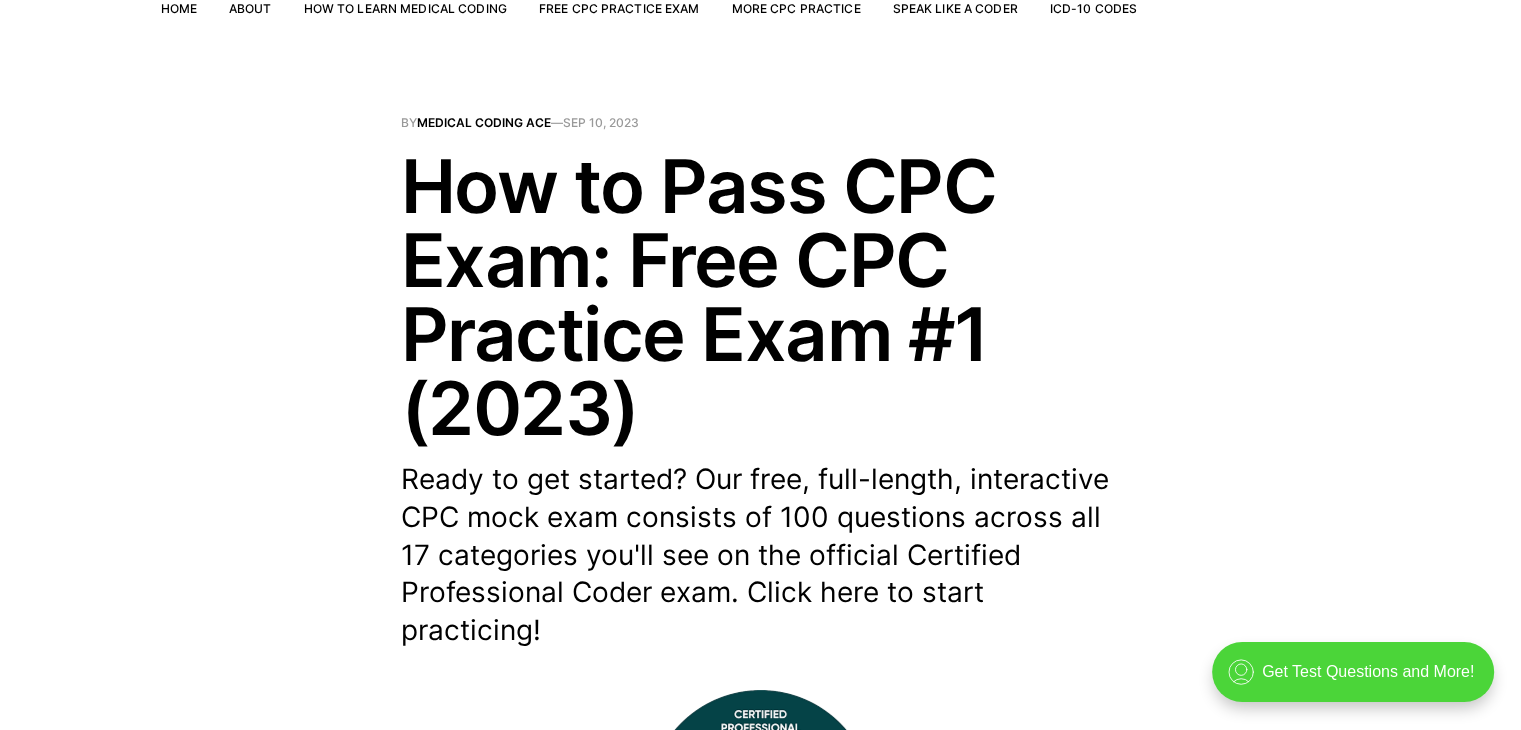 scroll, scrollTop: 0, scrollLeft: 0, axis: both 